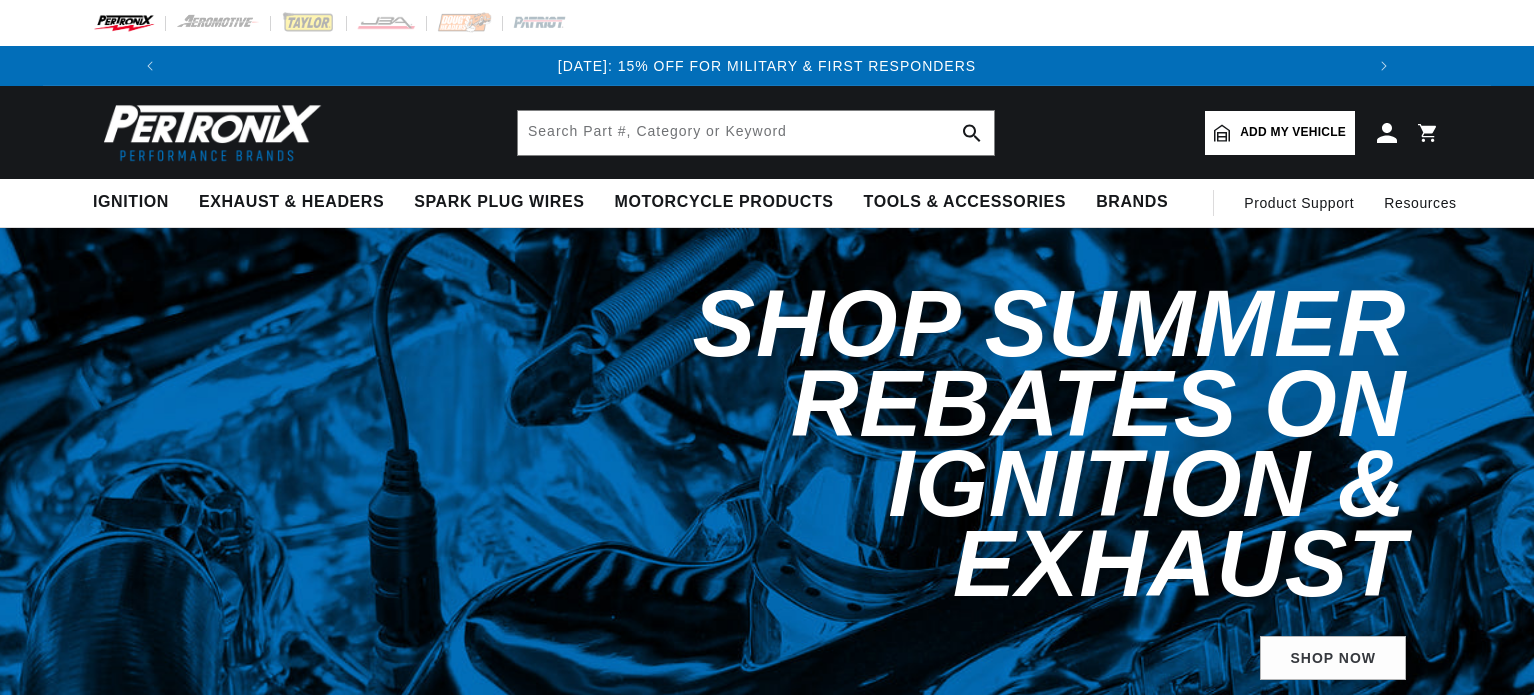 scroll, scrollTop: 0, scrollLeft: 0, axis: both 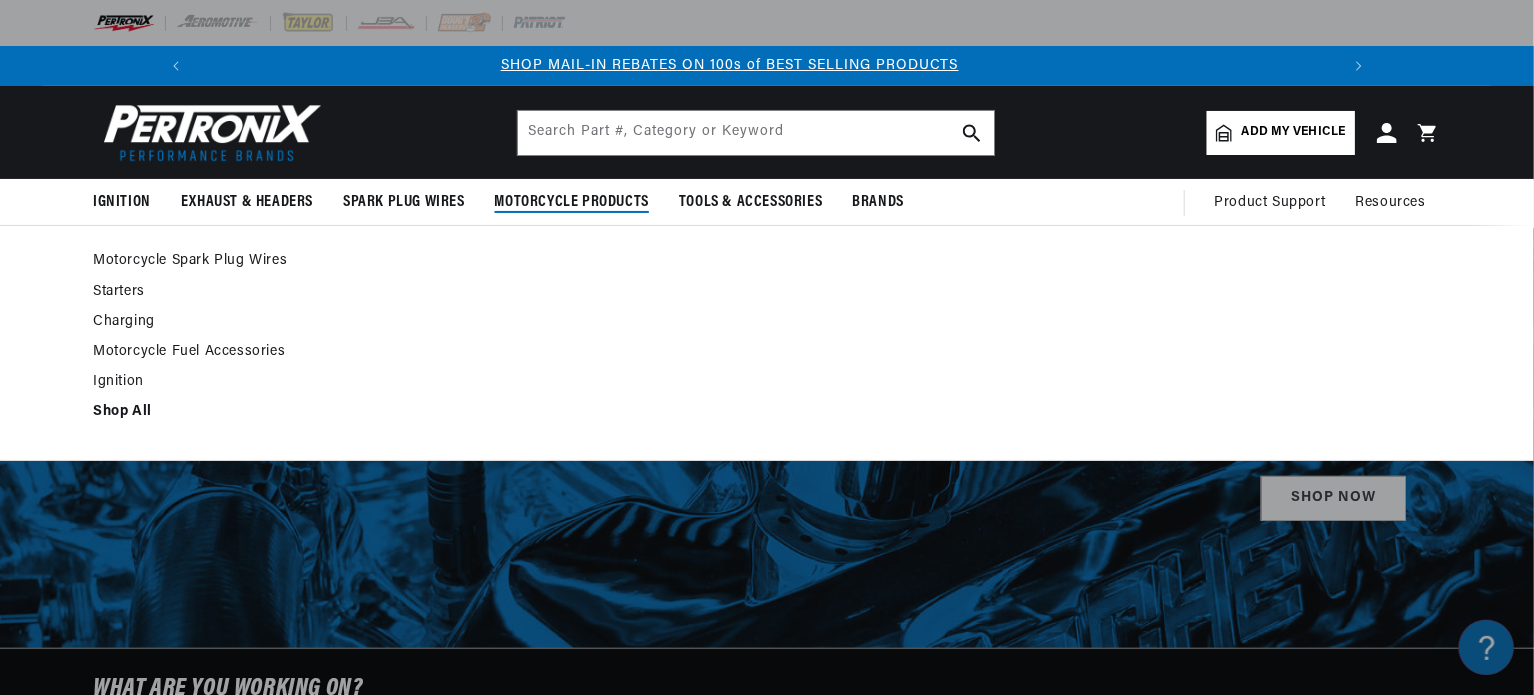 click on "Ignition" at bounding box center (220, 382) 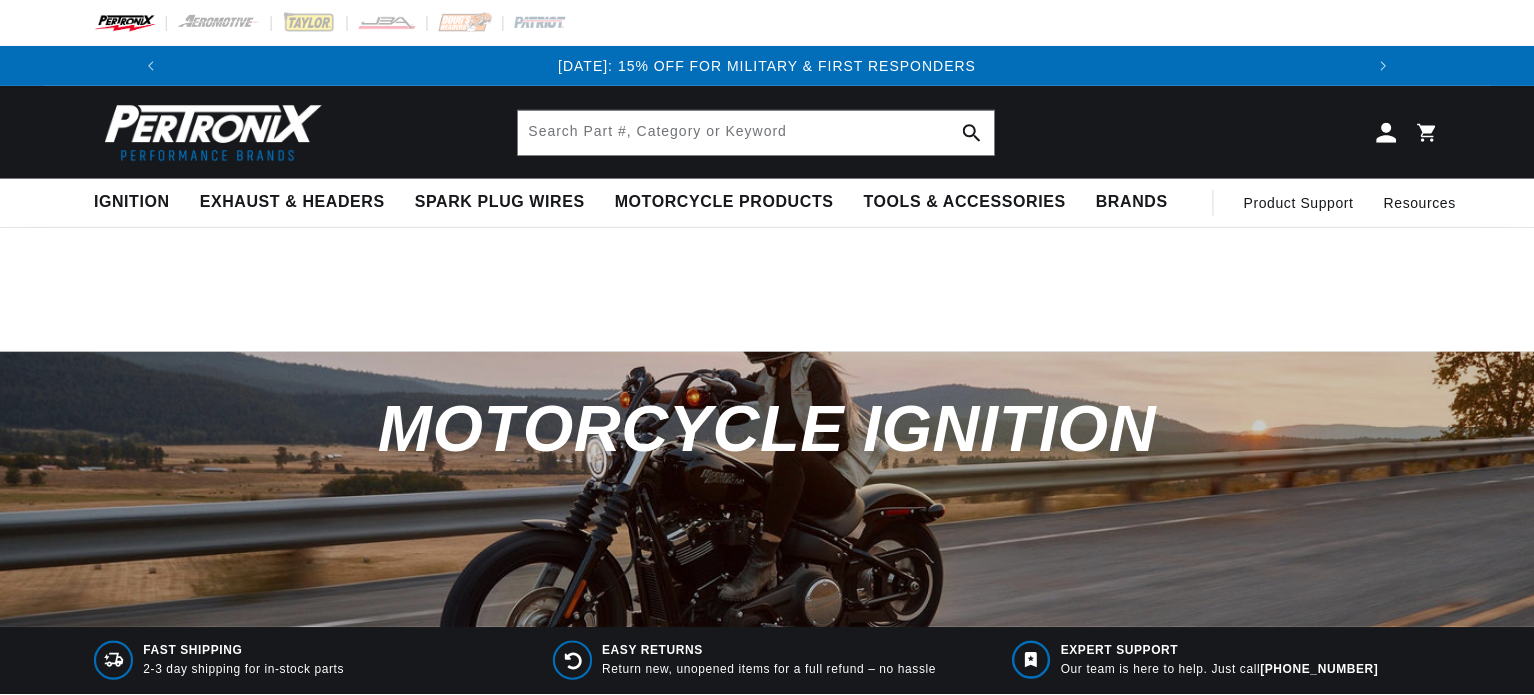 scroll, scrollTop: 0, scrollLeft: 0, axis: both 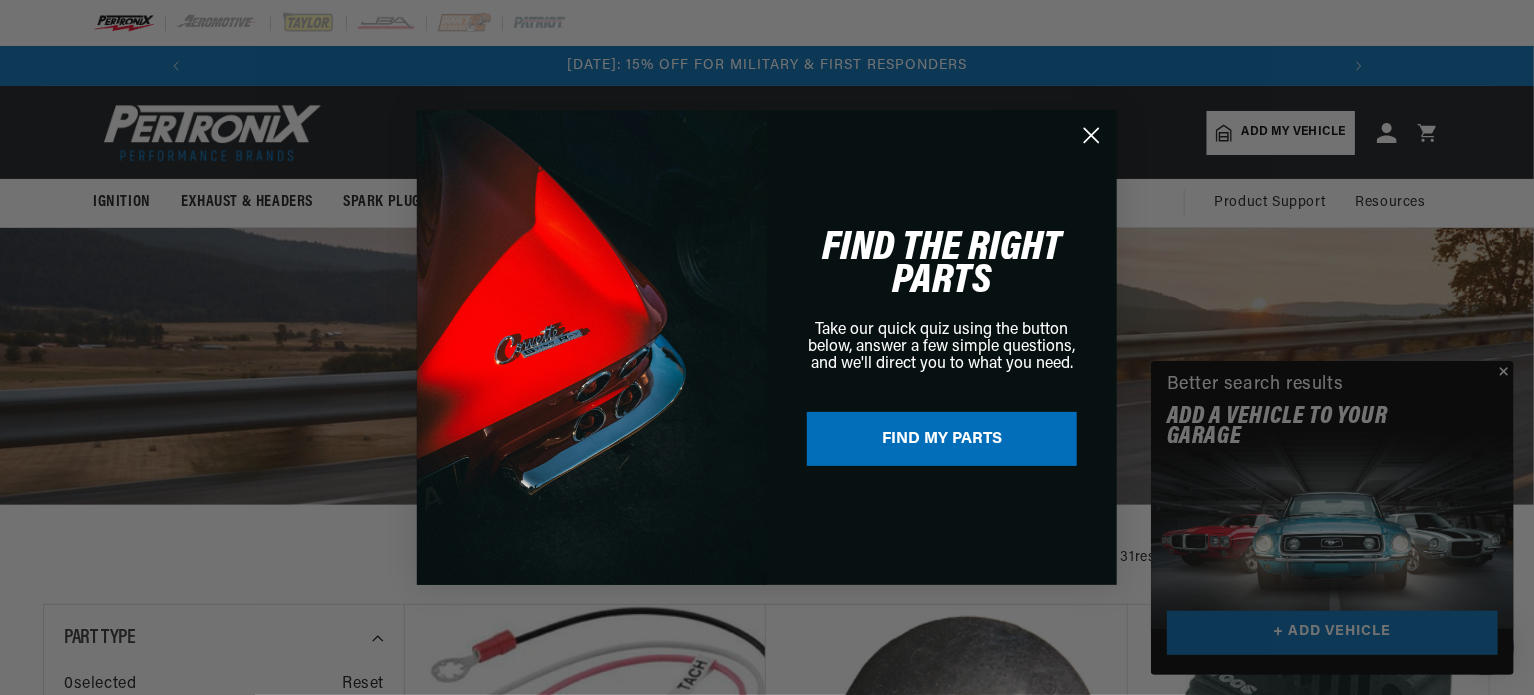 click 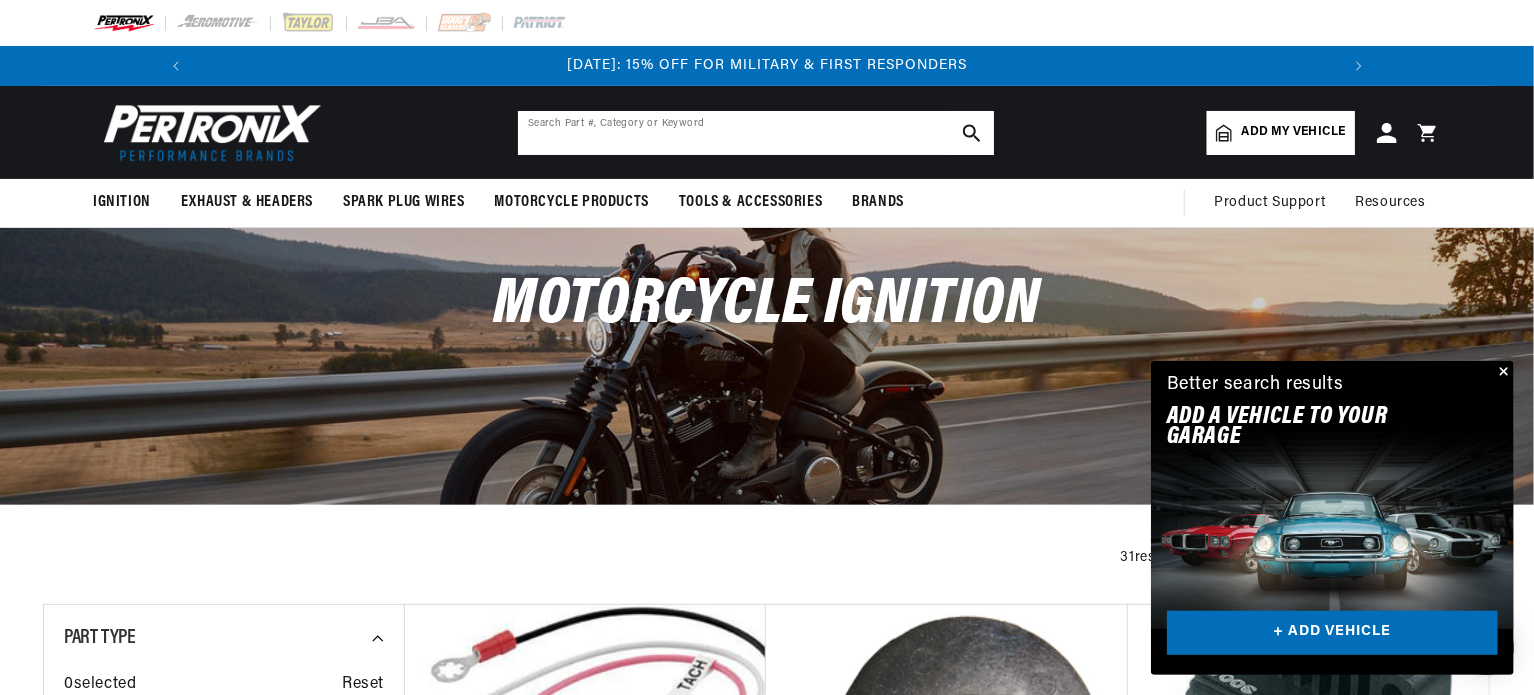 click at bounding box center (756, 133) 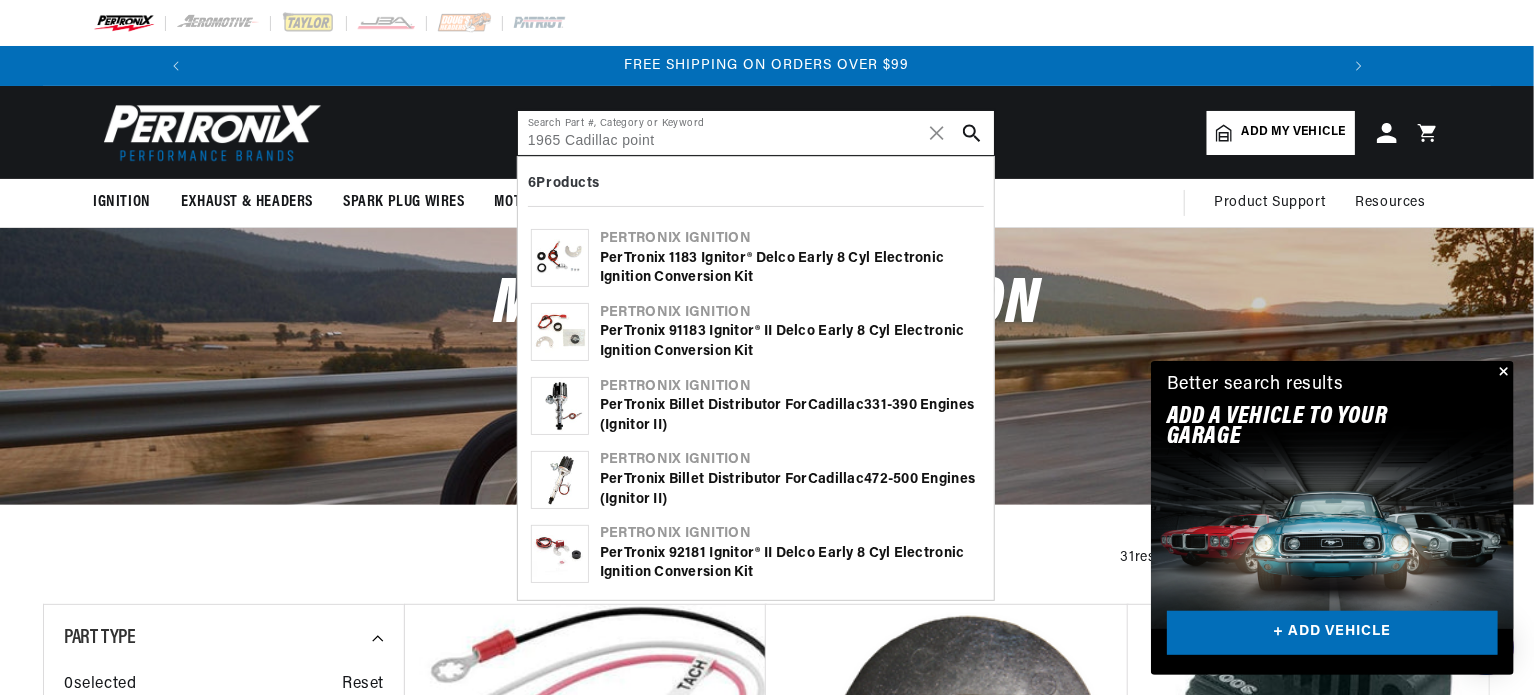 scroll, scrollTop: 0, scrollLeft: 2362, axis: horizontal 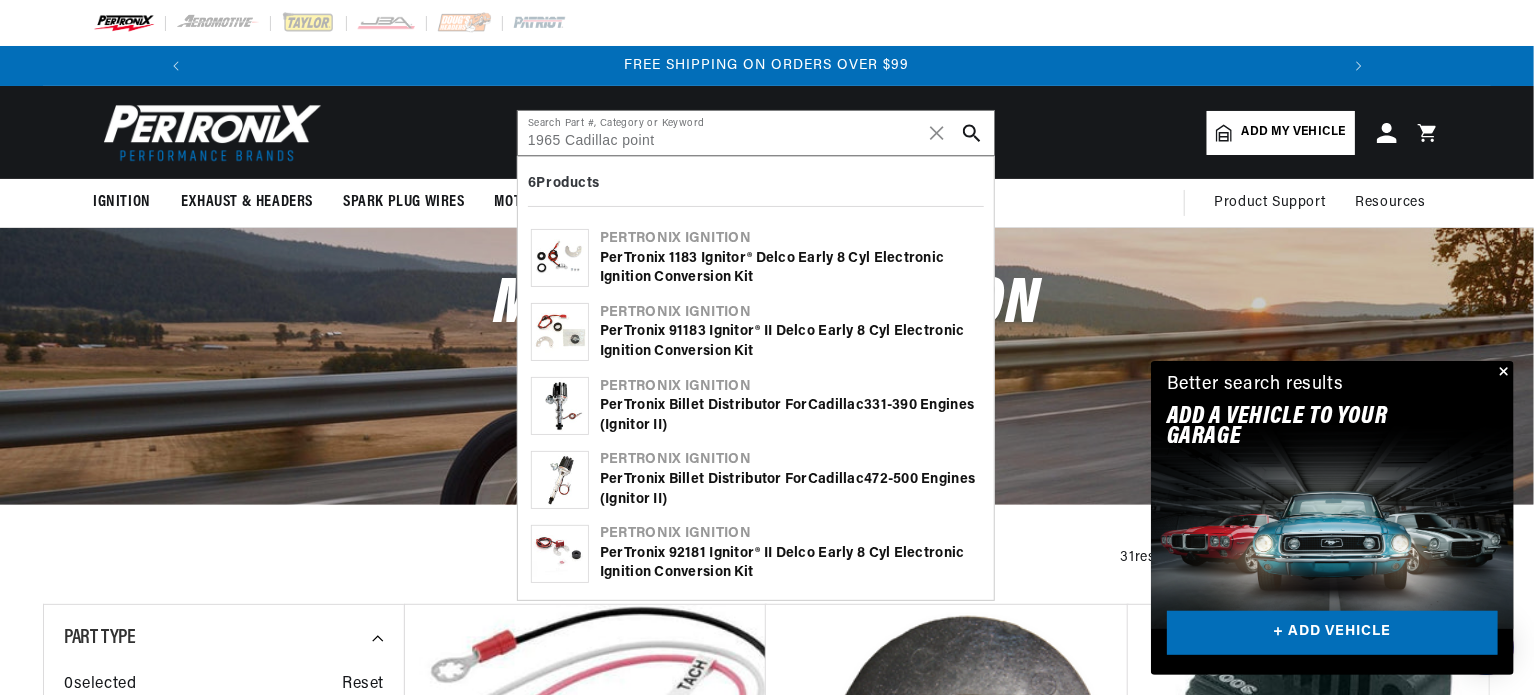 click on "PerTronix 1183 Ignitor® Delco early 8 cyl Electronic Ignition Conversion Kit" at bounding box center (790, 268) 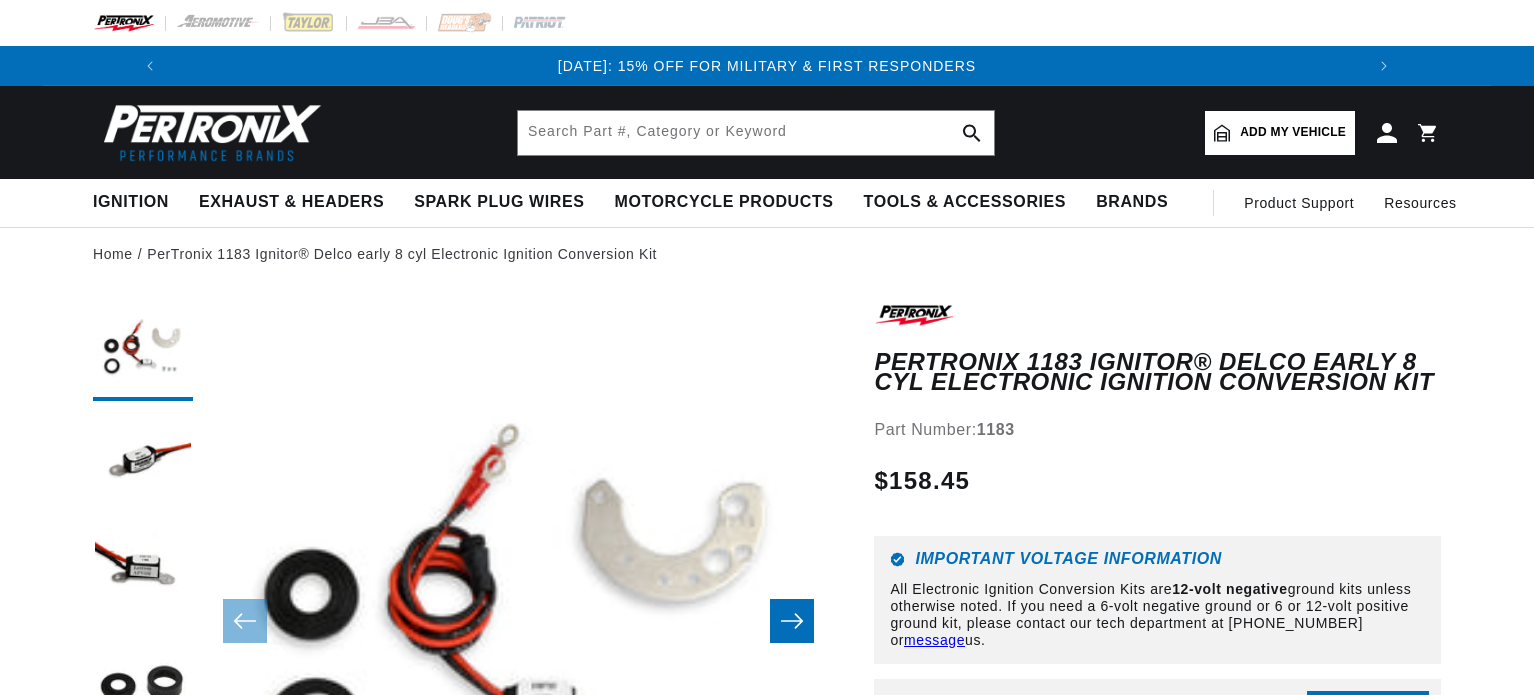 scroll, scrollTop: 0, scrollLeft: 0, axis: both 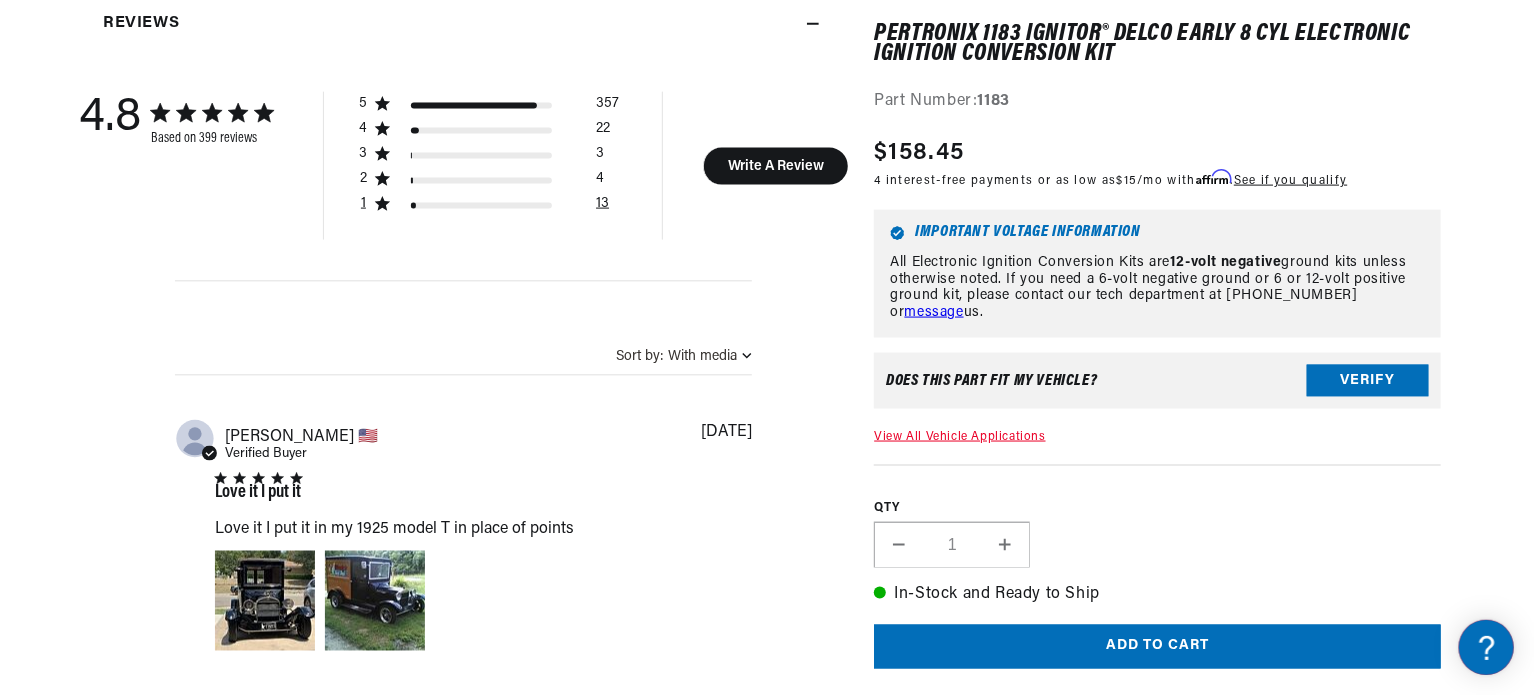 click on "13" at bounding box center (602, 207) 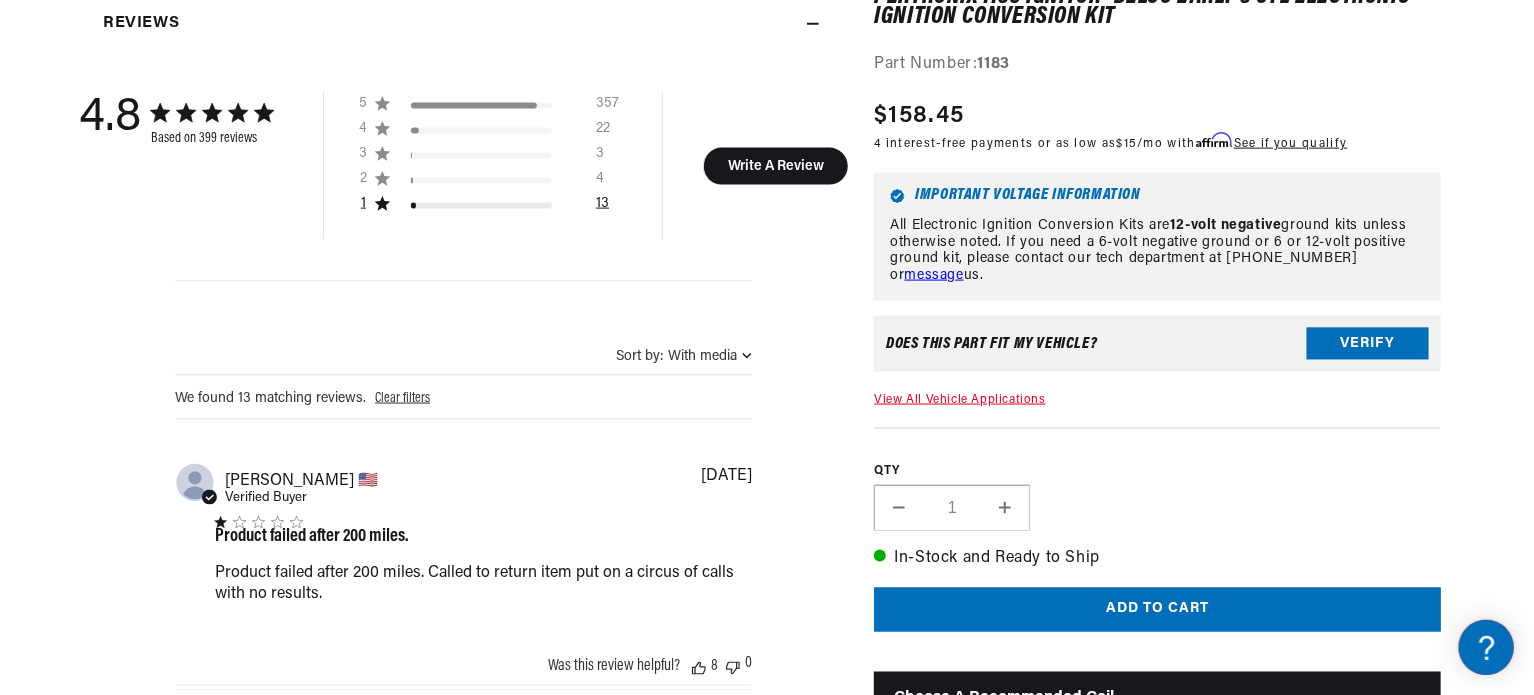 scroll, scrollTop: 0, scrollLeft: 0, axis: both 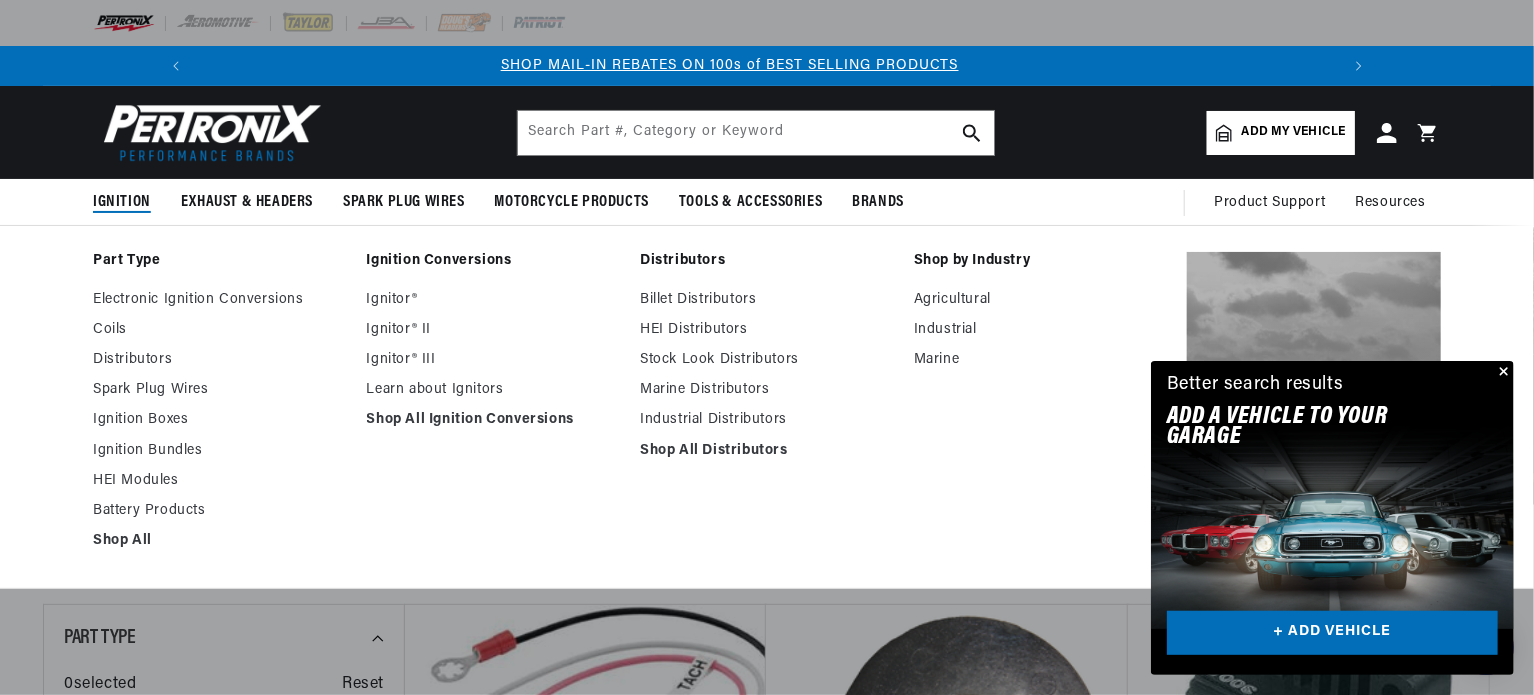 click on "Ignition" at bounding box center [122, 202] 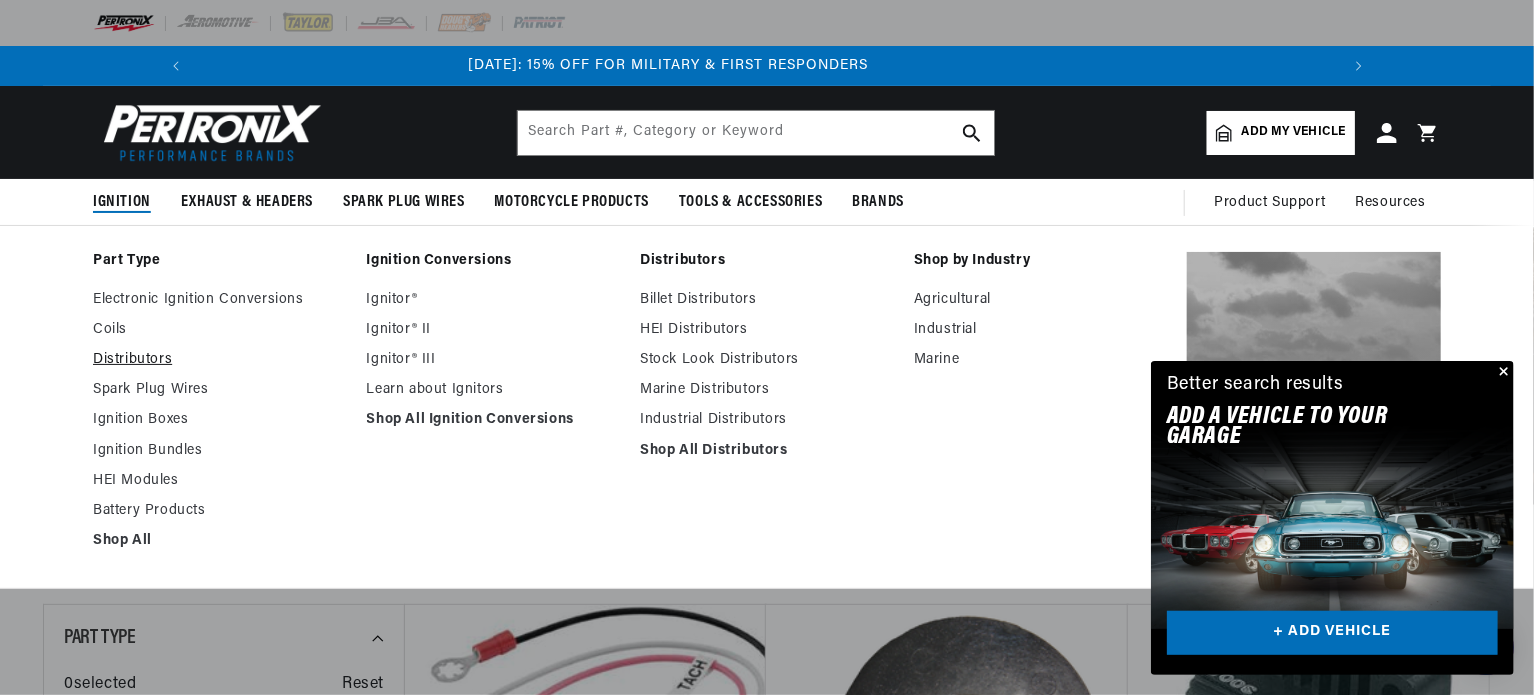 scroll, scrollTop: 0, scrollLeft: 0, axis: both 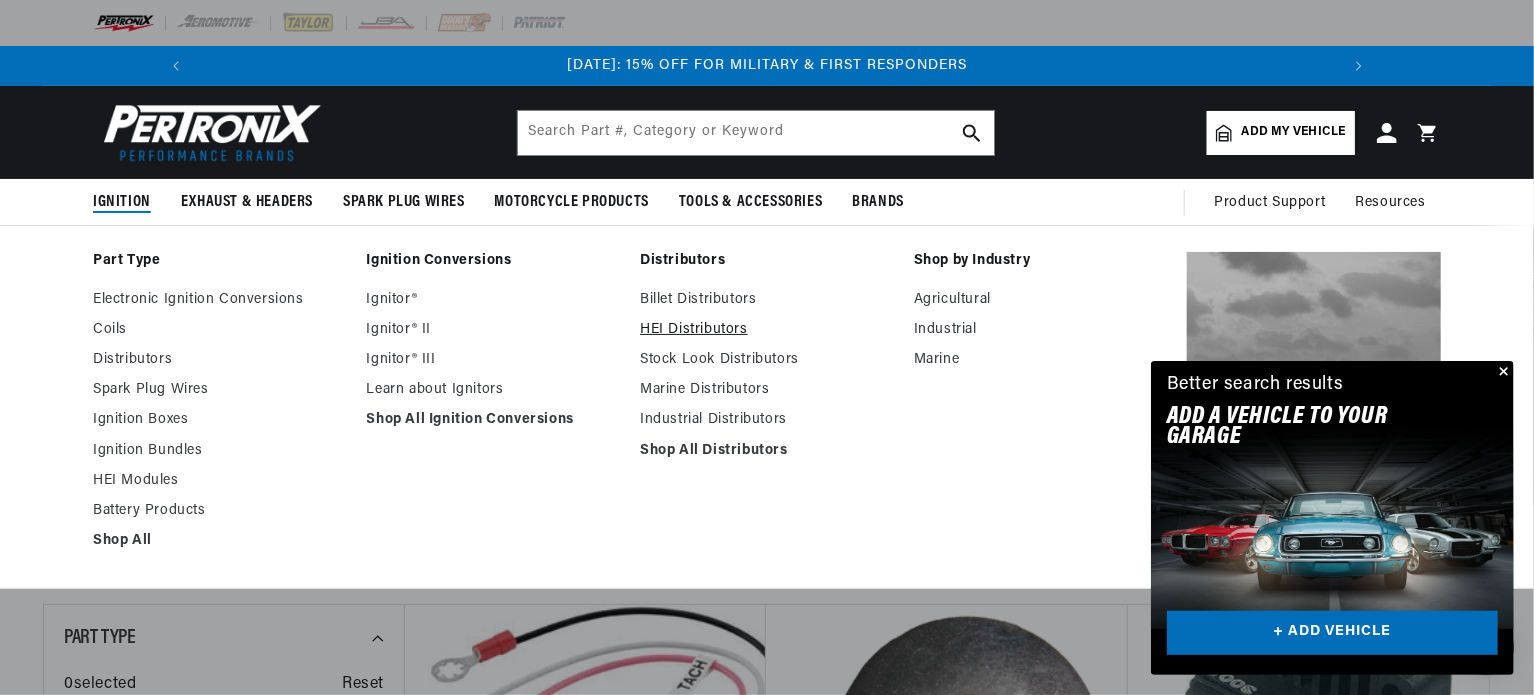 click on "HEI Distributors" at bounding box center [767, 330] 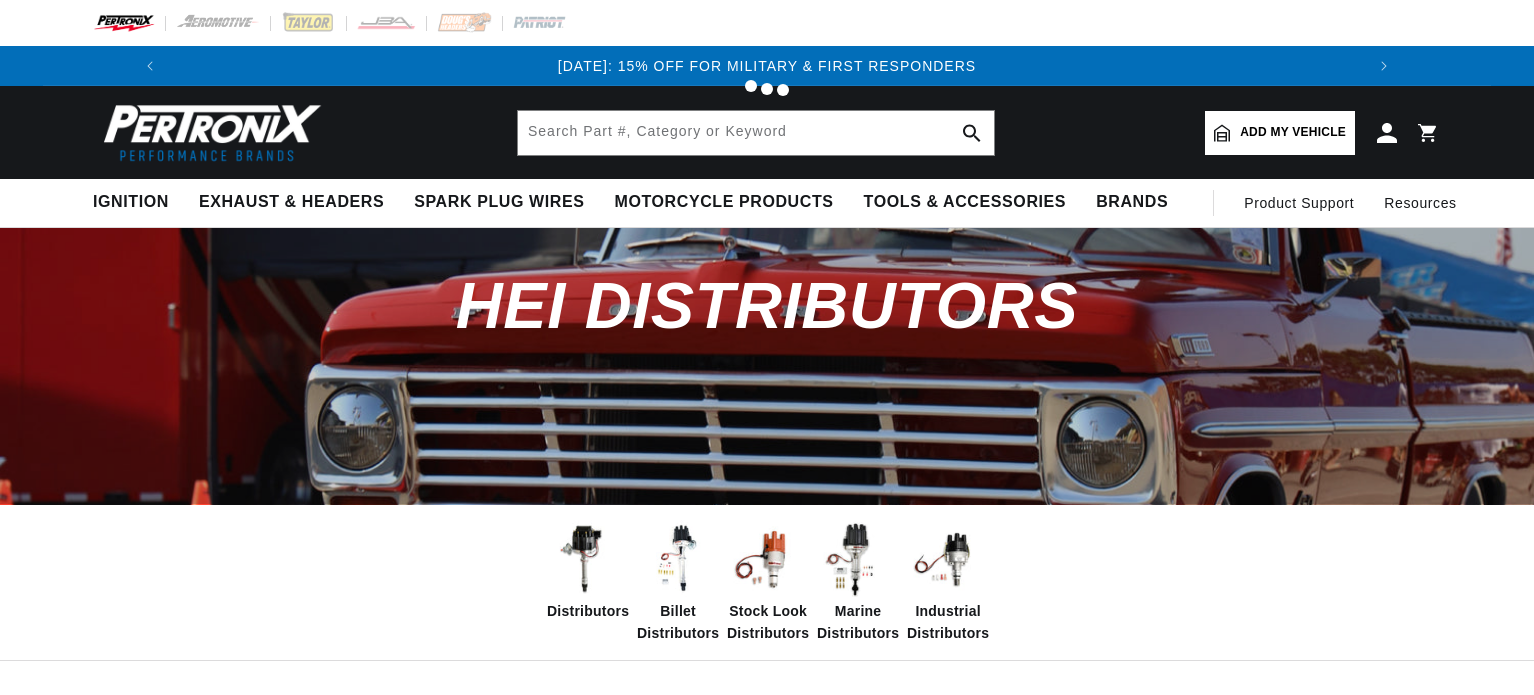 scroll, scrollTop: 0, scrollLeft: 0, axis: both 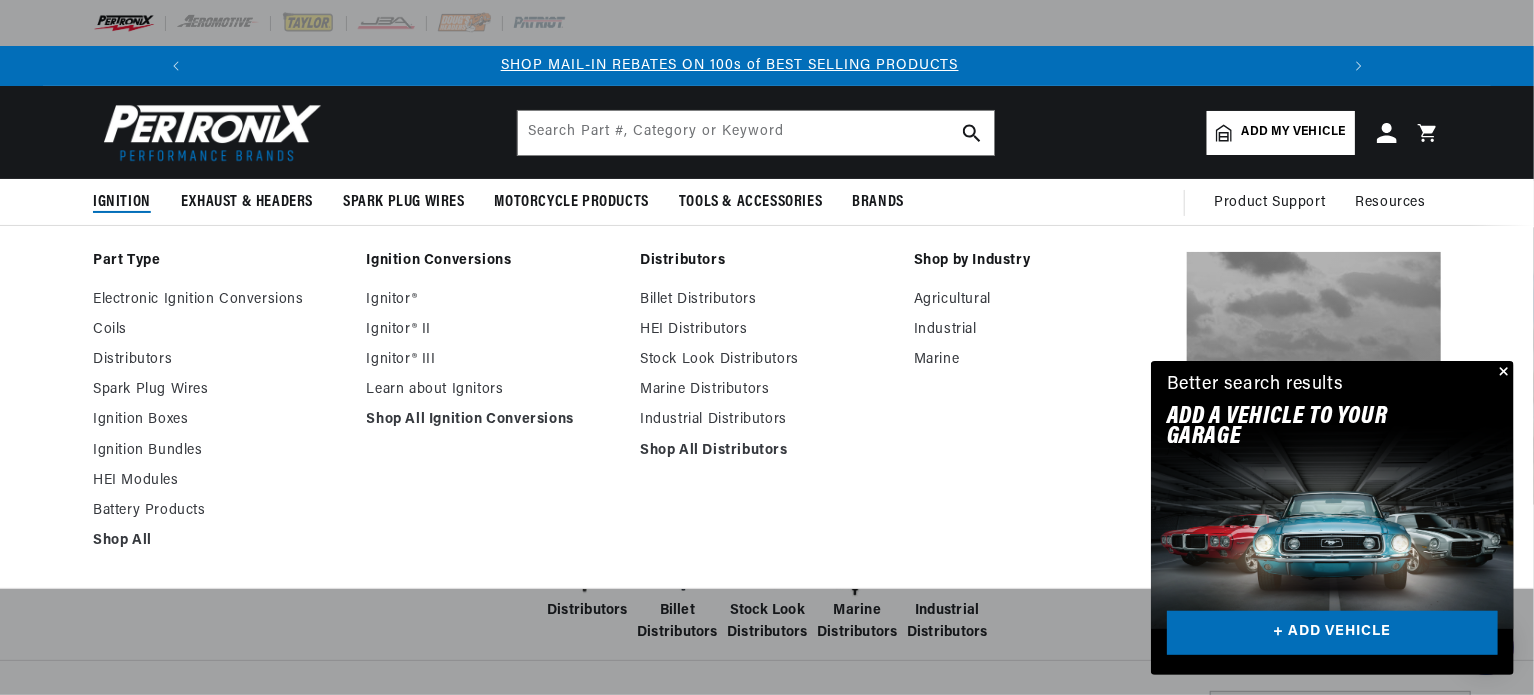 click on "Ignition" at bounding box center (122, 202) 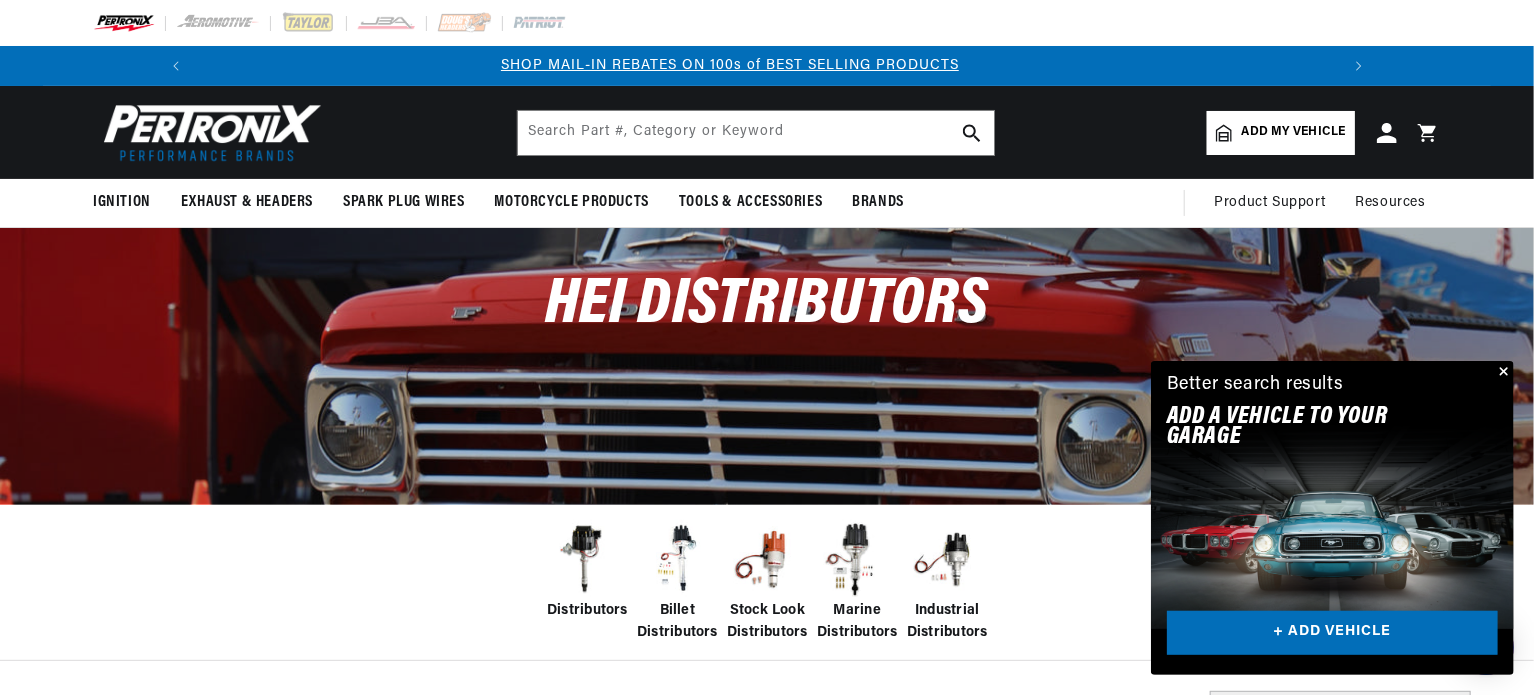click at bounding box center (1502, 373) 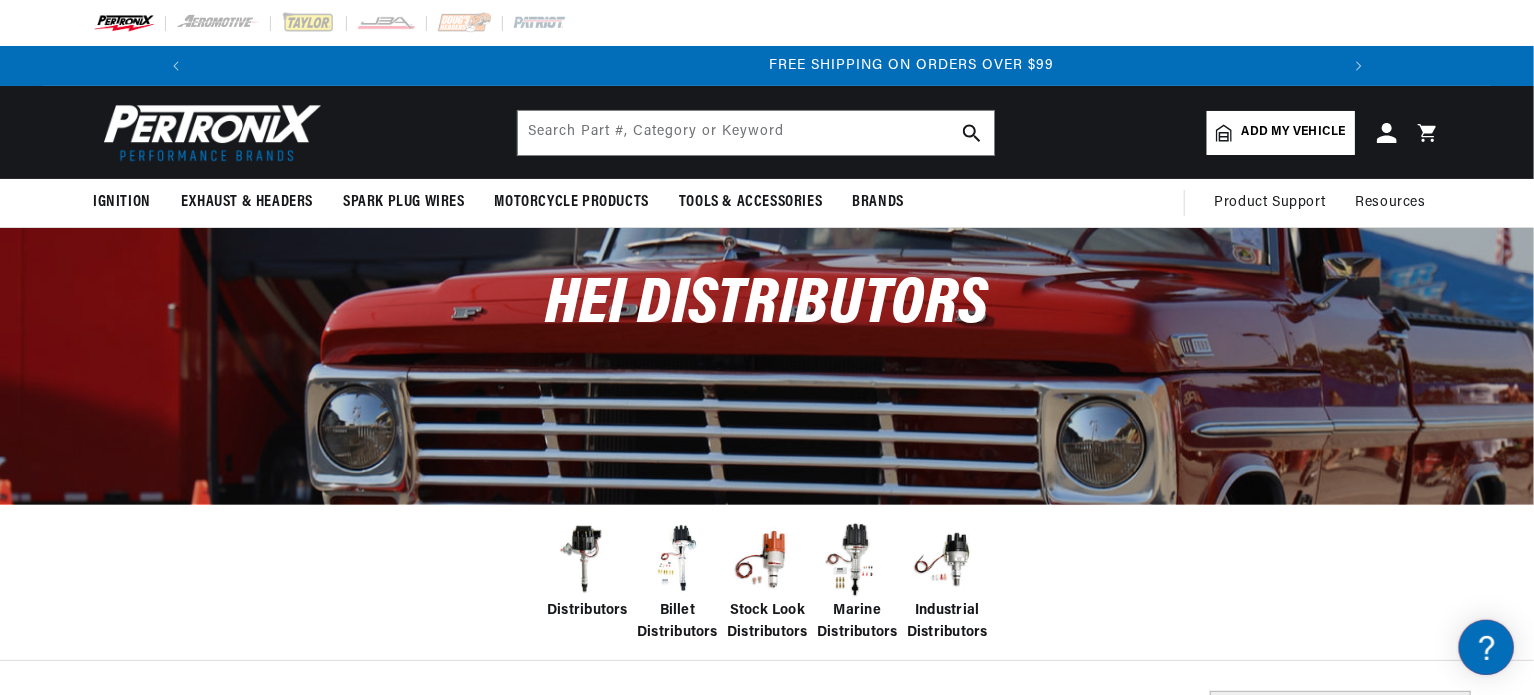 scroll, scrollTop: 0, scrollLeft: 2362, axis: horizontal 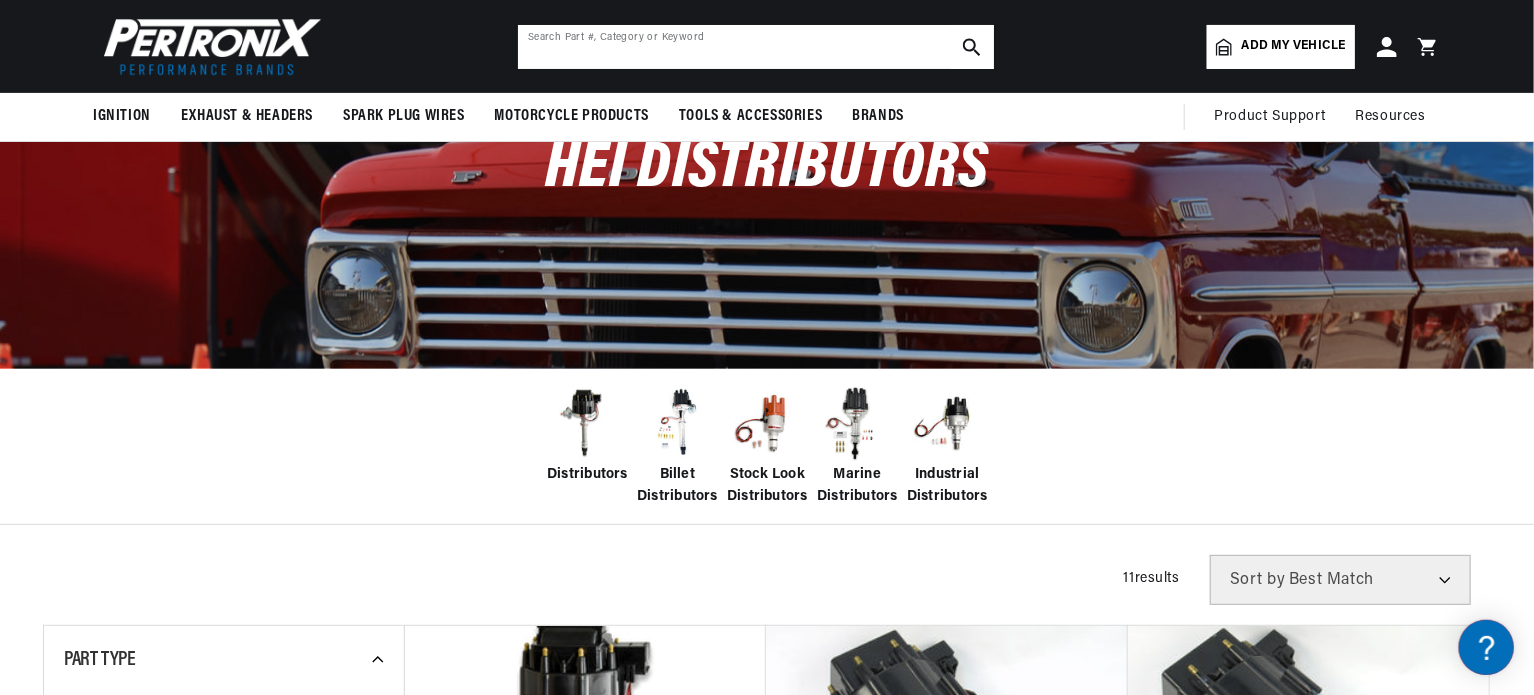 click at bounding box center (756, 47) 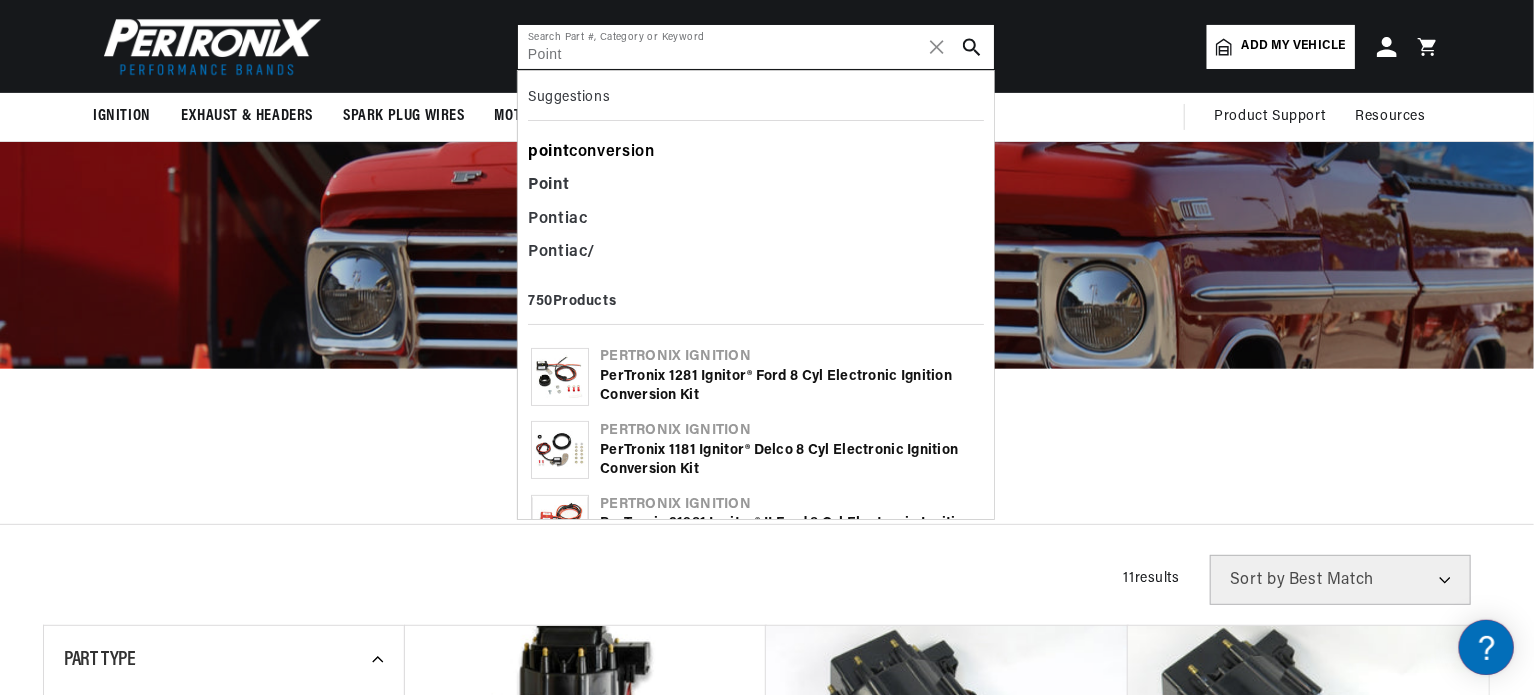 type on "Point" 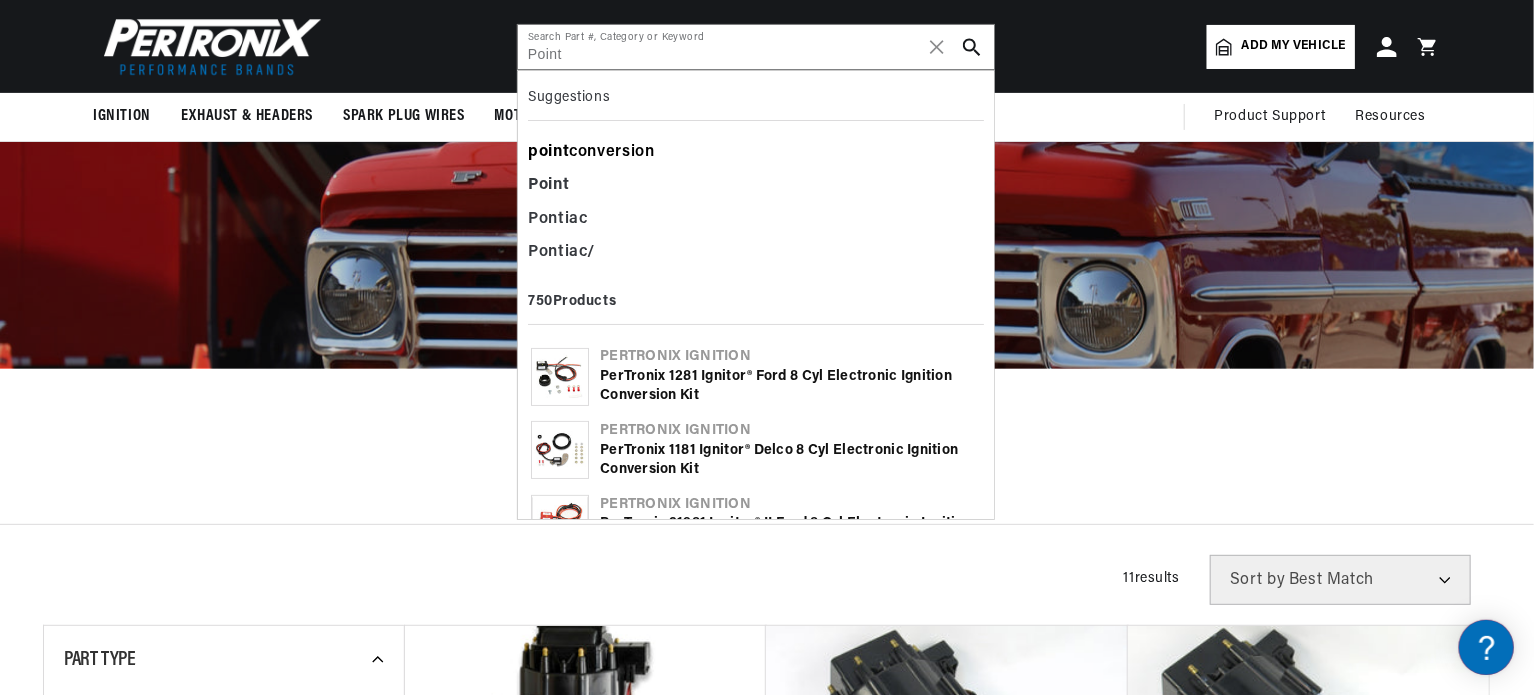 click on "point  conversion" at bounding box center (756, 153) 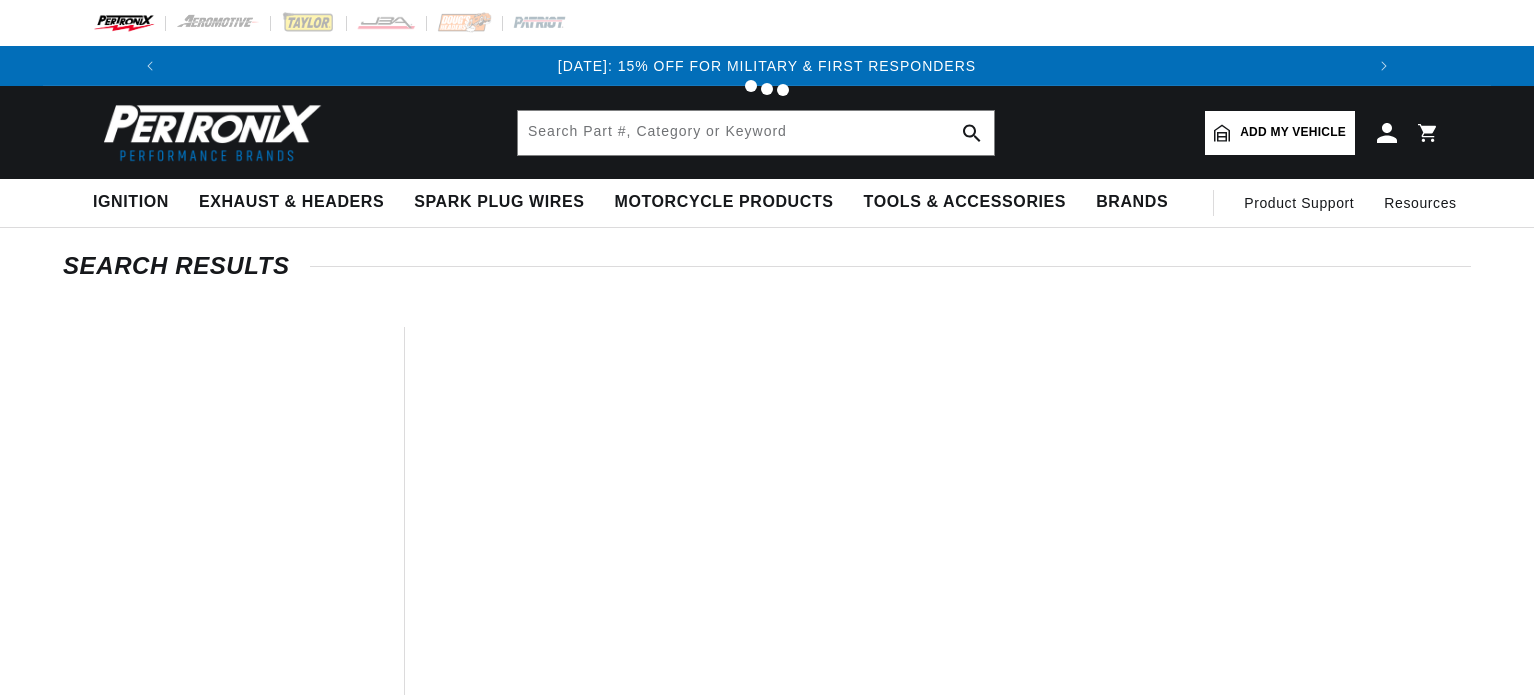 scroll, scrollTop: 0, scrollLeft: 0, axis: both 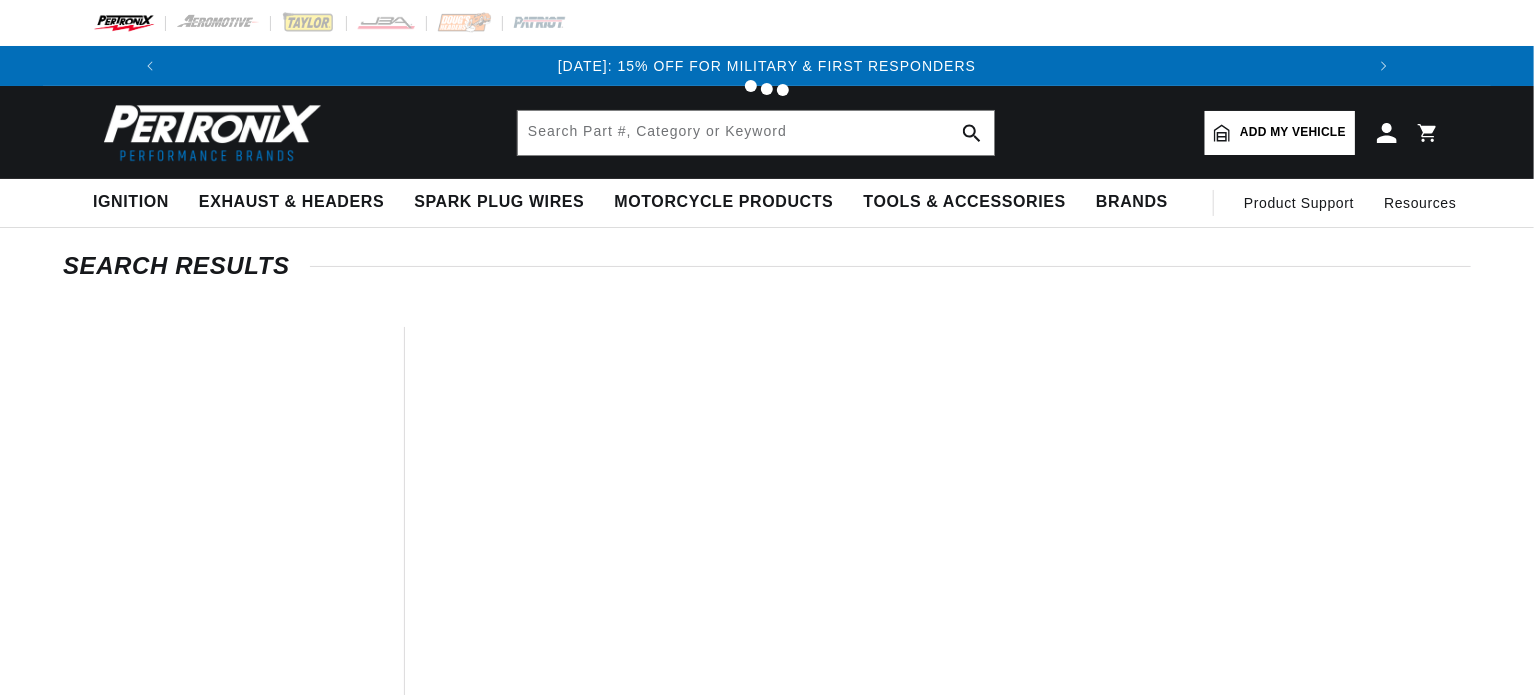 type on "point conversion" 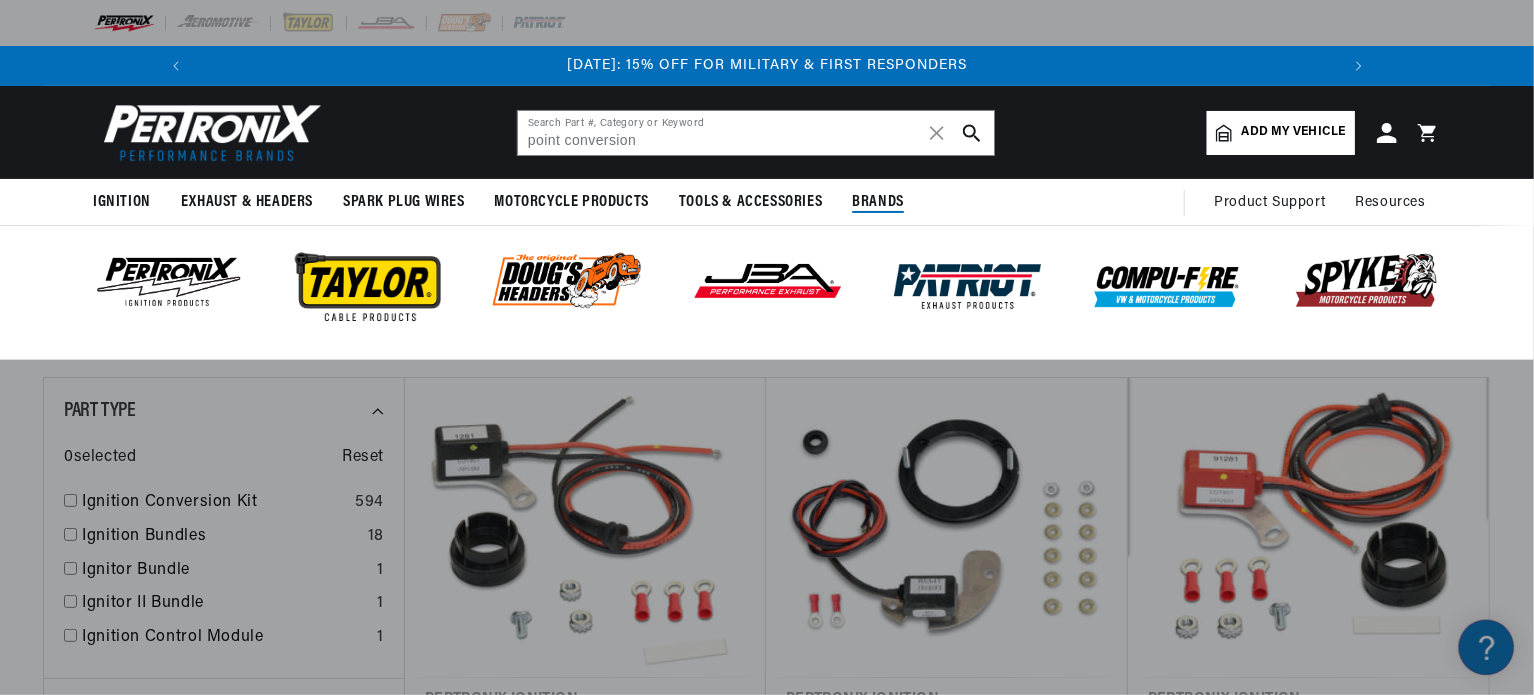 scroll, scrollTop: 0, scrollLeft: 0, axis: both 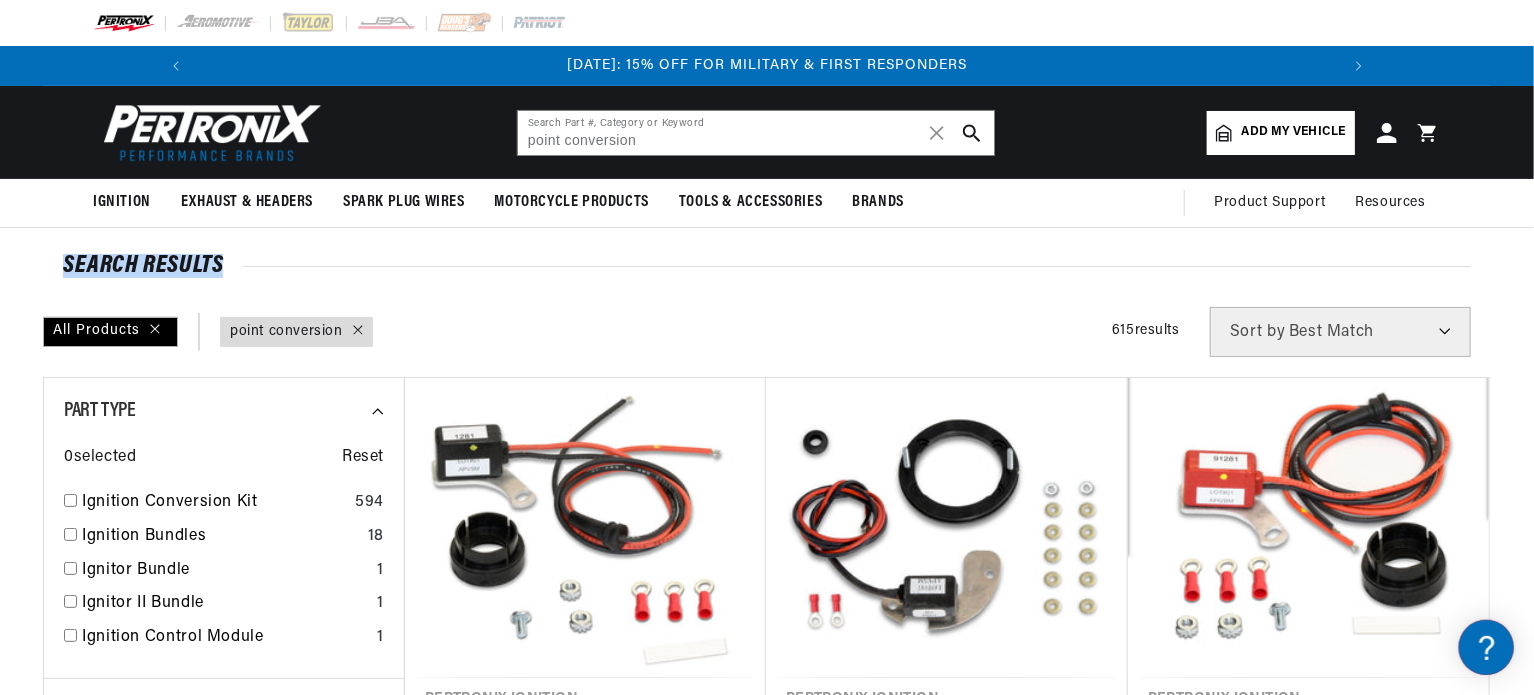 drag, startPoint x: 1533, startPoint y: 164, endPoint x: 1535, endPoint y: 243, distance: 79.025314 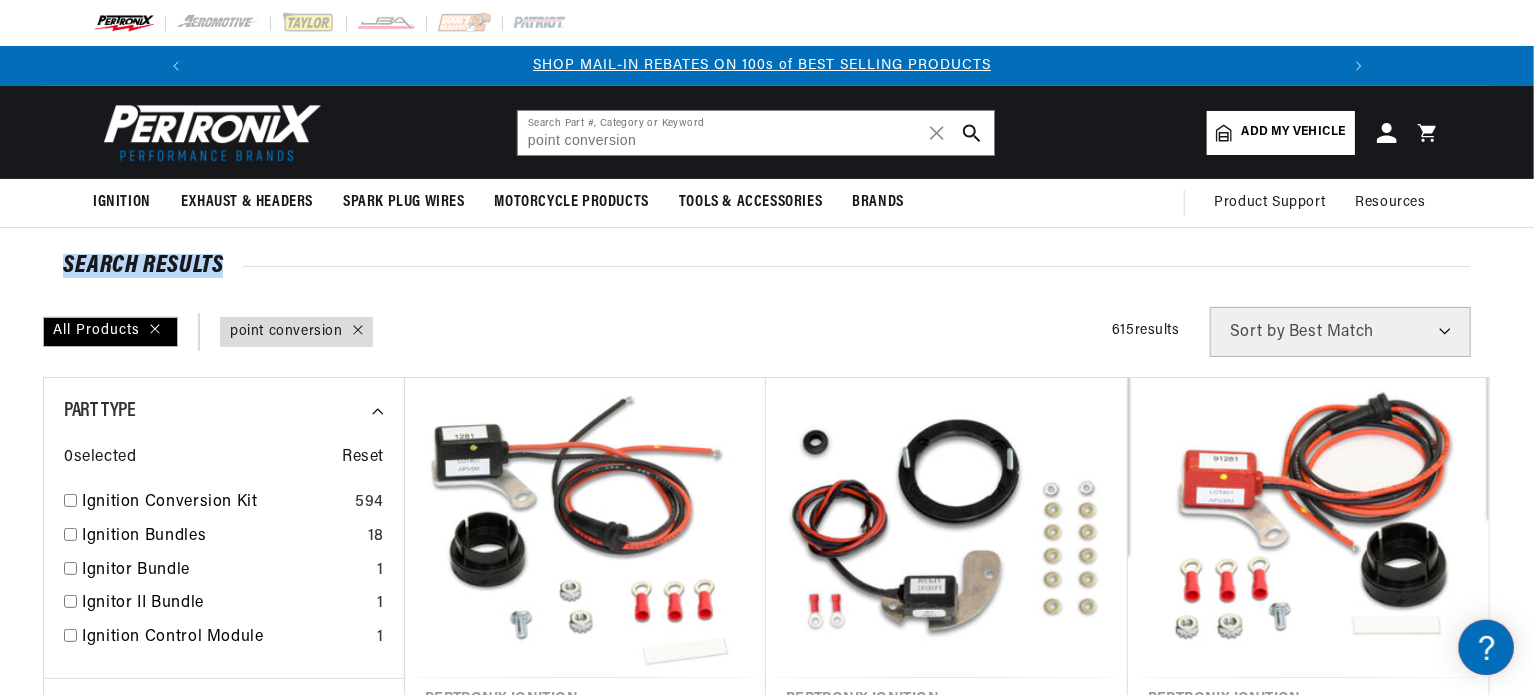 scroll, scrollTop: 0, scrollLeft: 1180, axis: horizontal 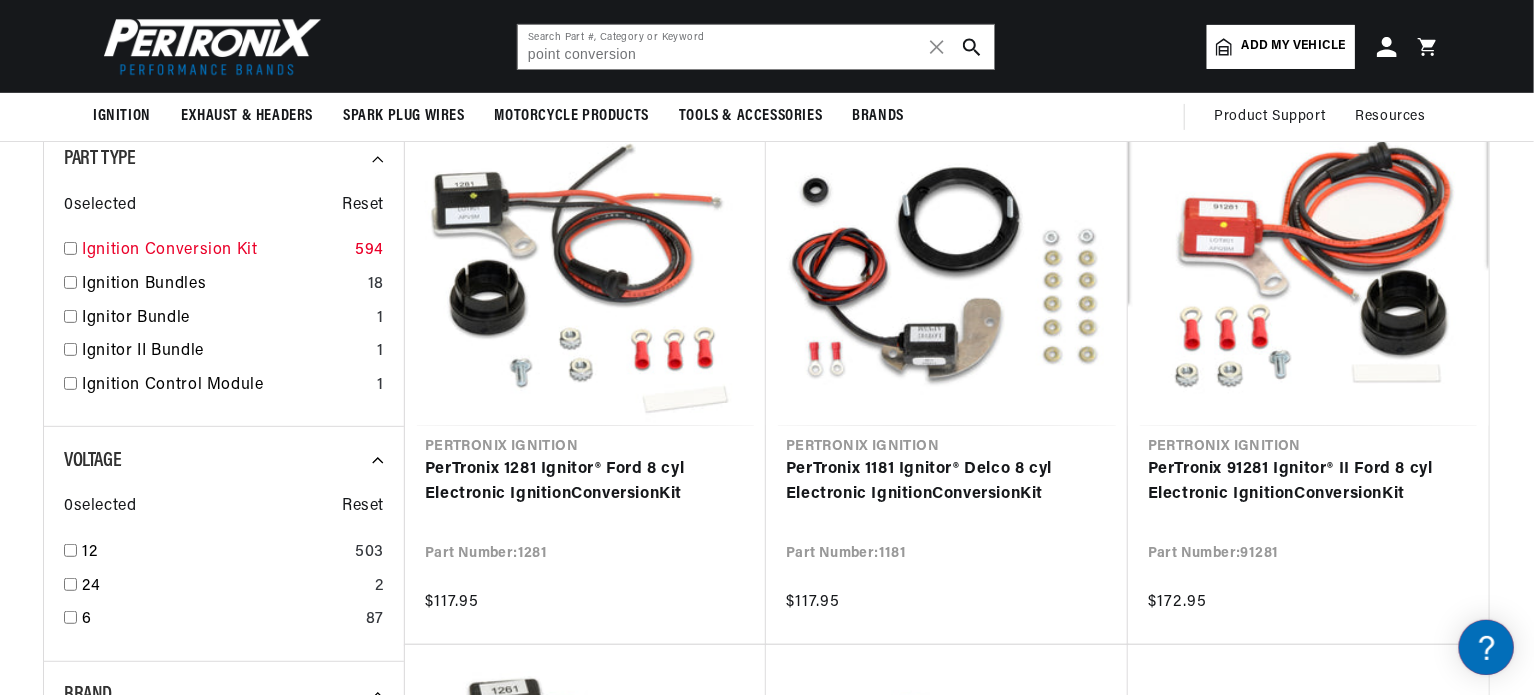 click on "Ignition Conversion Kit" at bounding box center (214, 251) 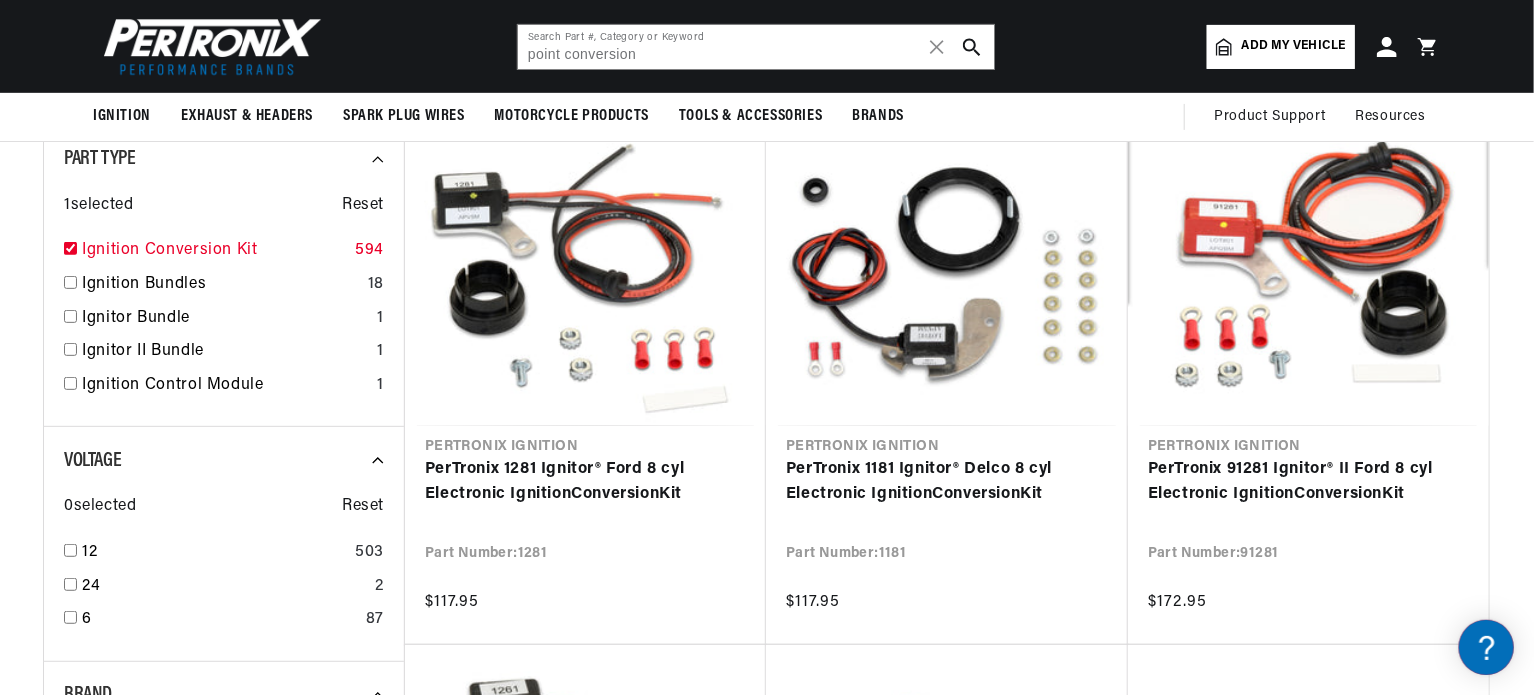 click on "594" at bounding box center (369, 251) 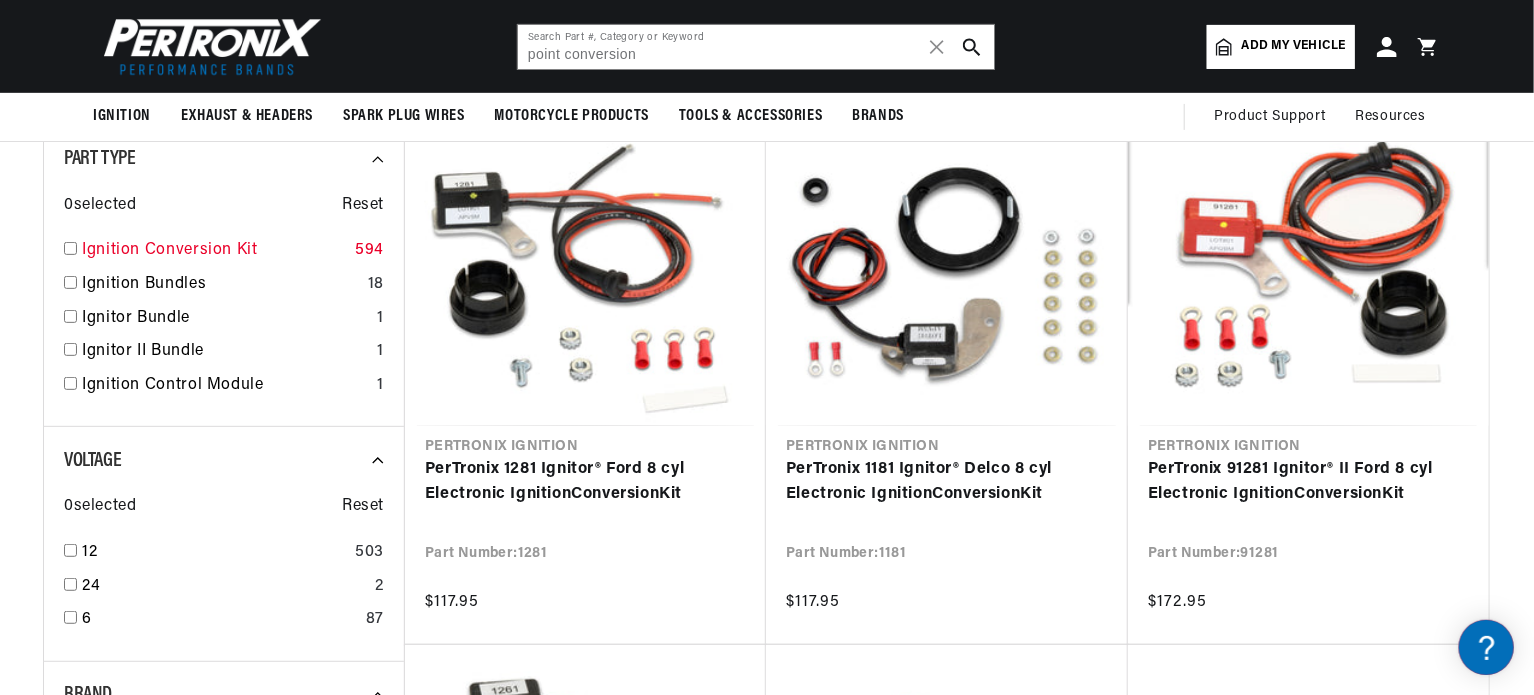 click on "Ignition Conversion Kit" at bounding box center (214, 251) 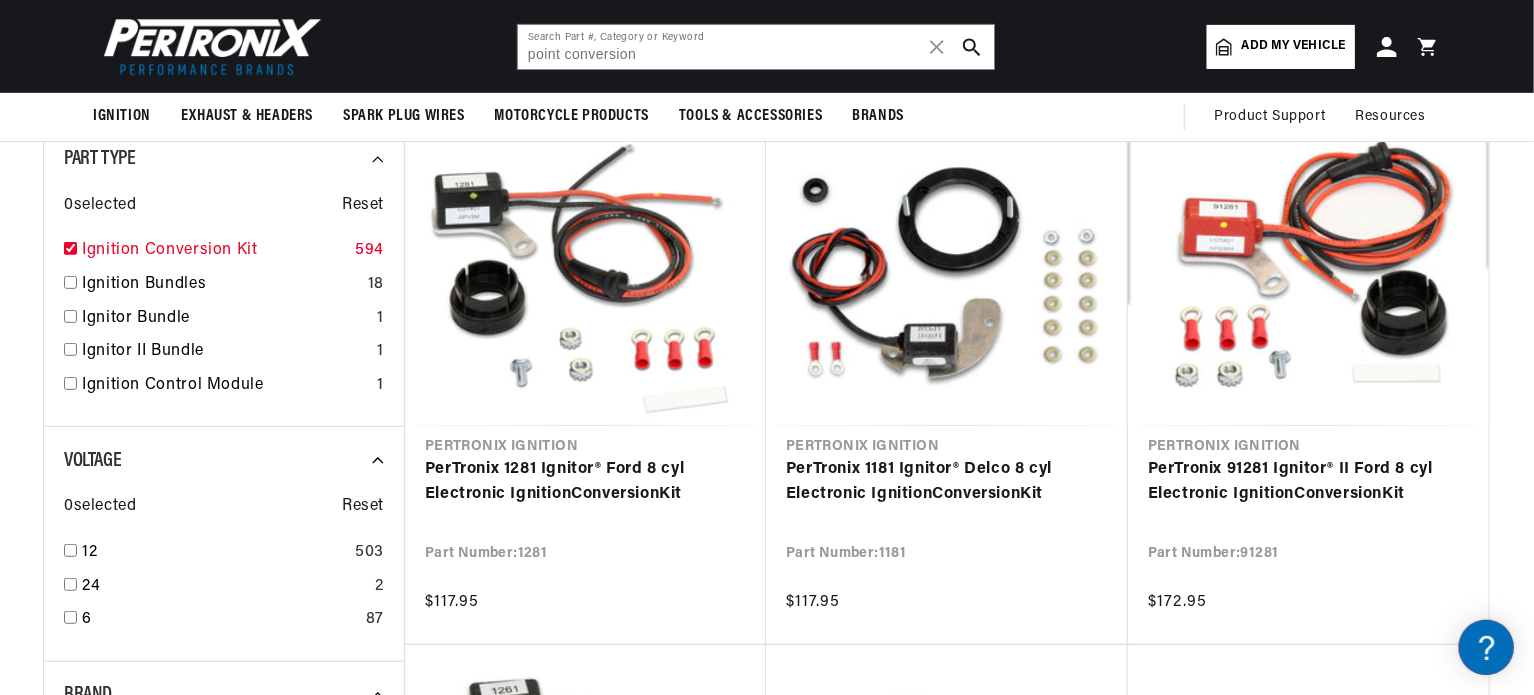 checkbox on "true" 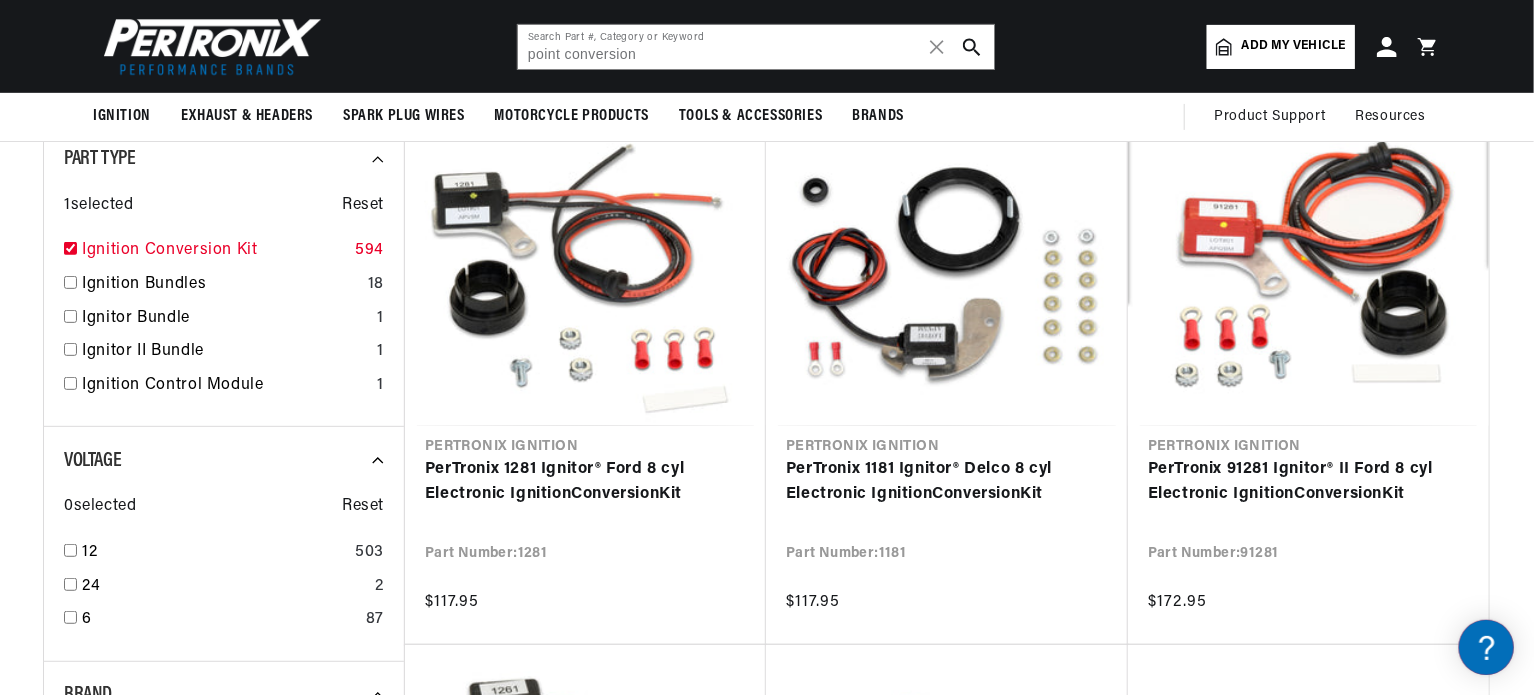 scroll, scrollTop: 0, scrollLeft: 0, axis: both 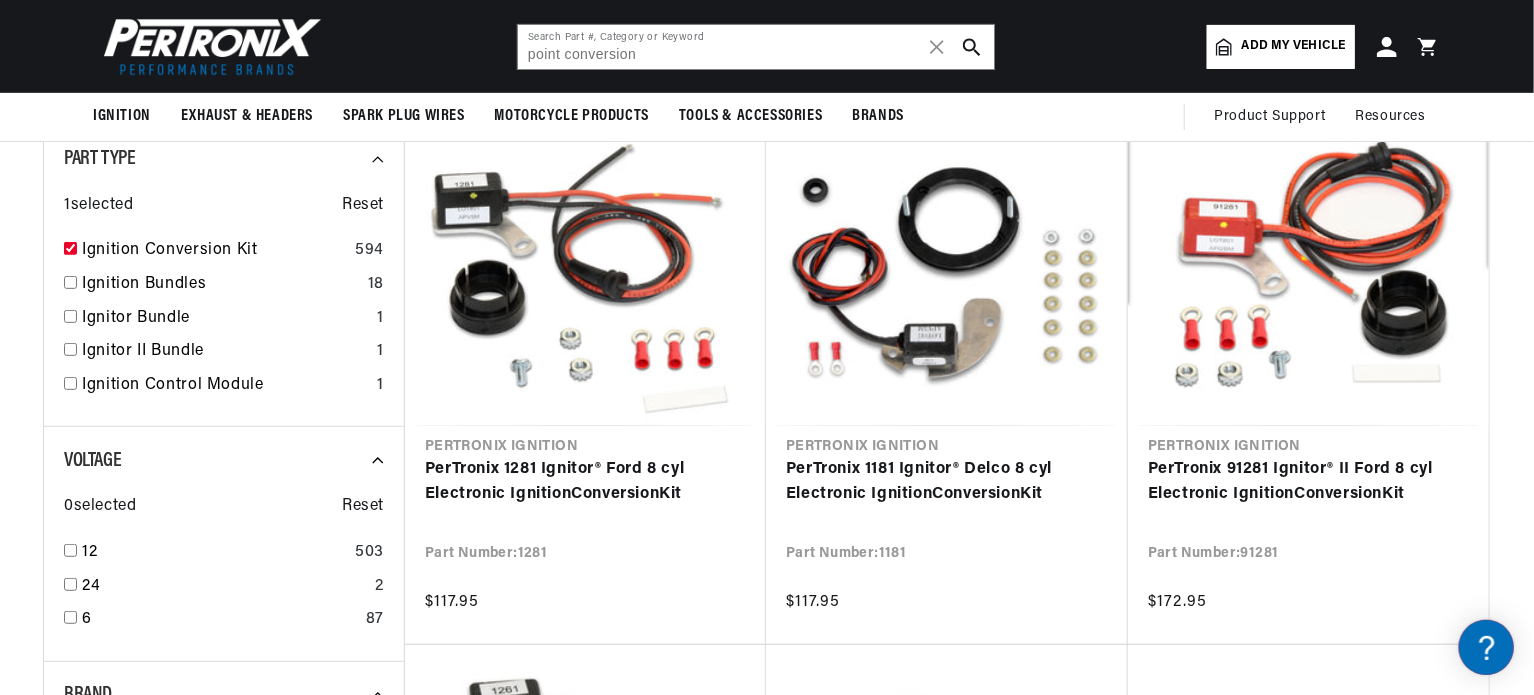 drag, startPoint x: 1530, startPoint y: 37, endPoint x: 1535, endPoint y: 212, distance: 175.07141 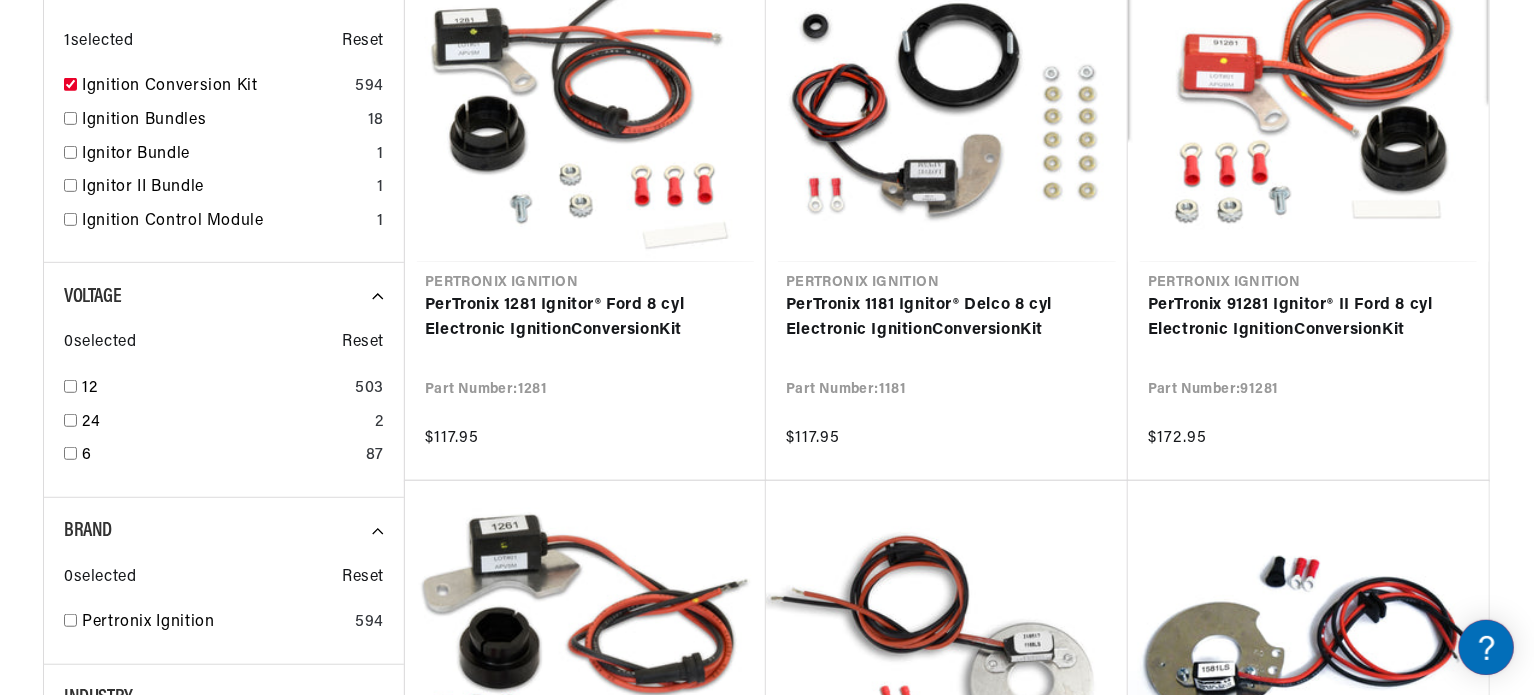 scroll, scrollTop: 417, scrollLeft: 0, axis: vertical 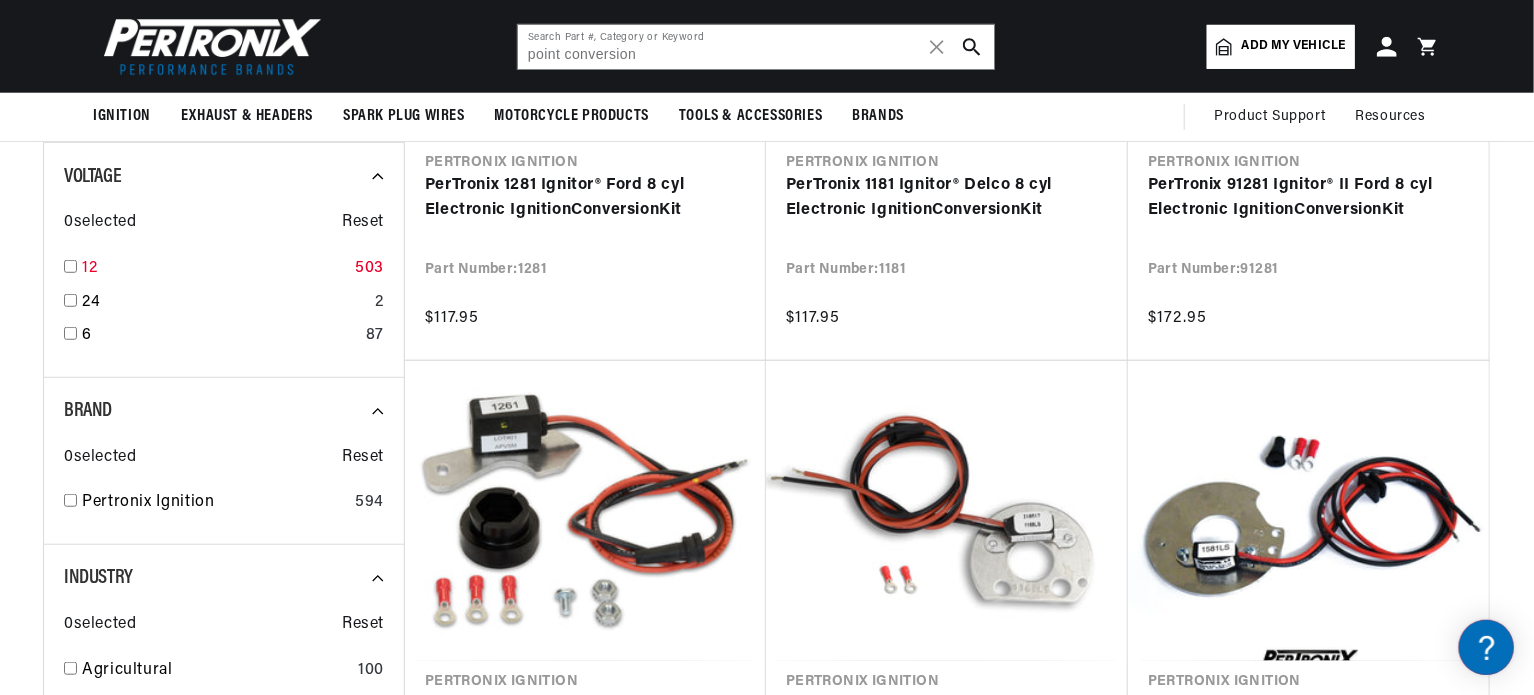 click at bounding box center (70, 266) 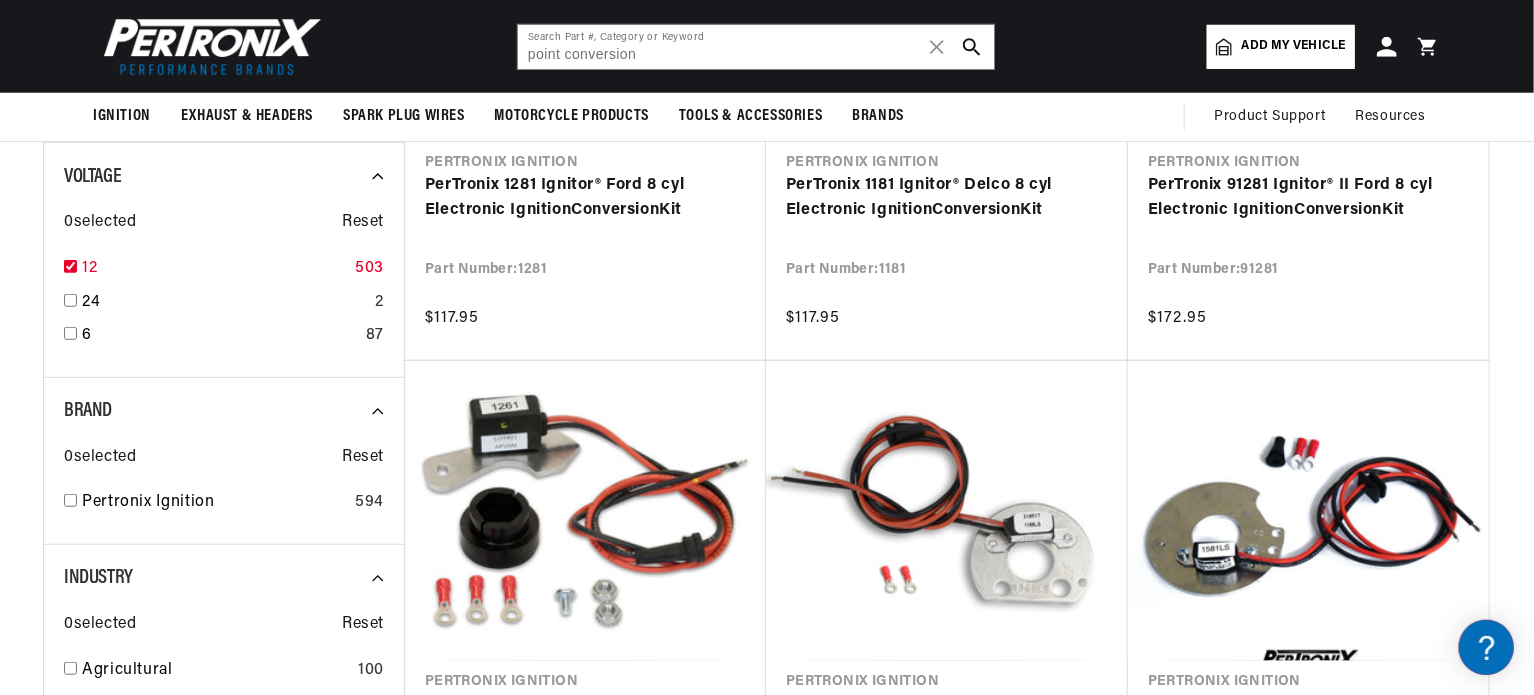 checkbox on "true" 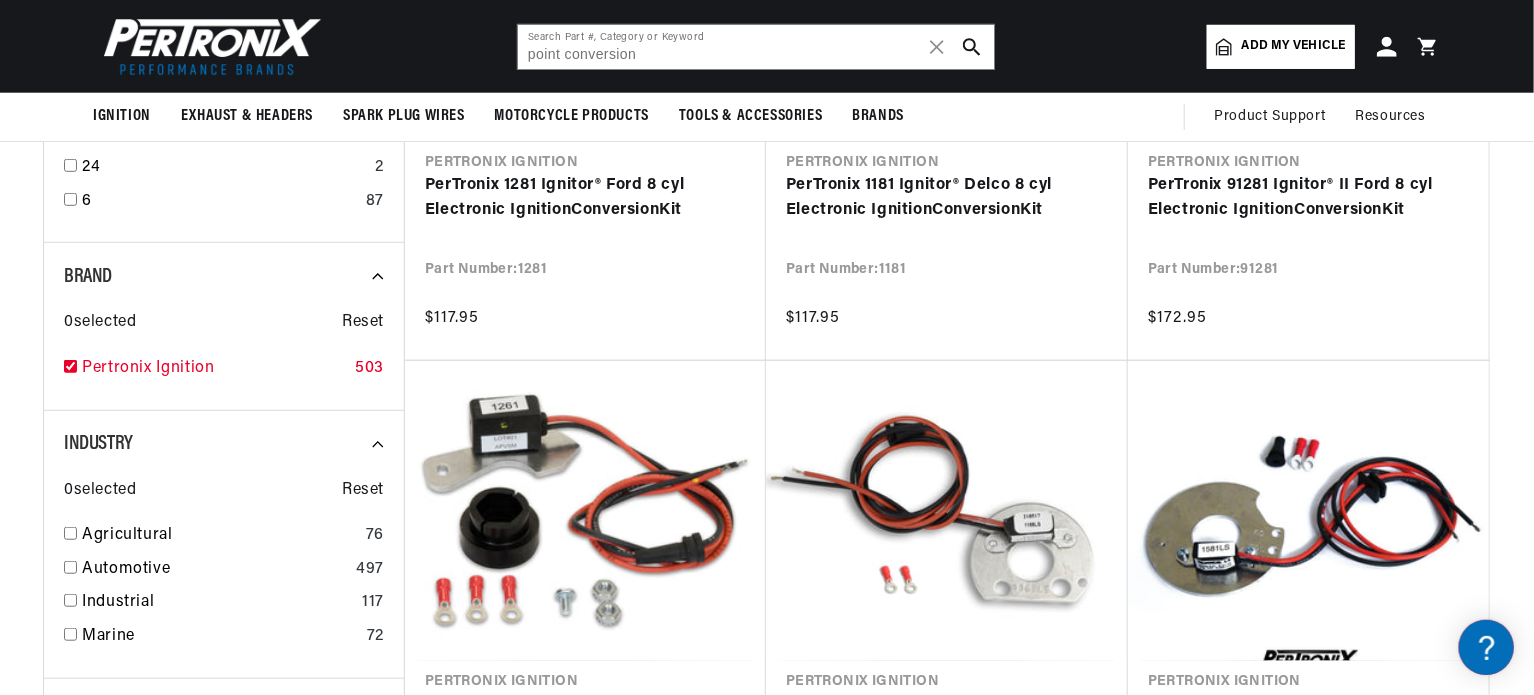 checkbox on "true" 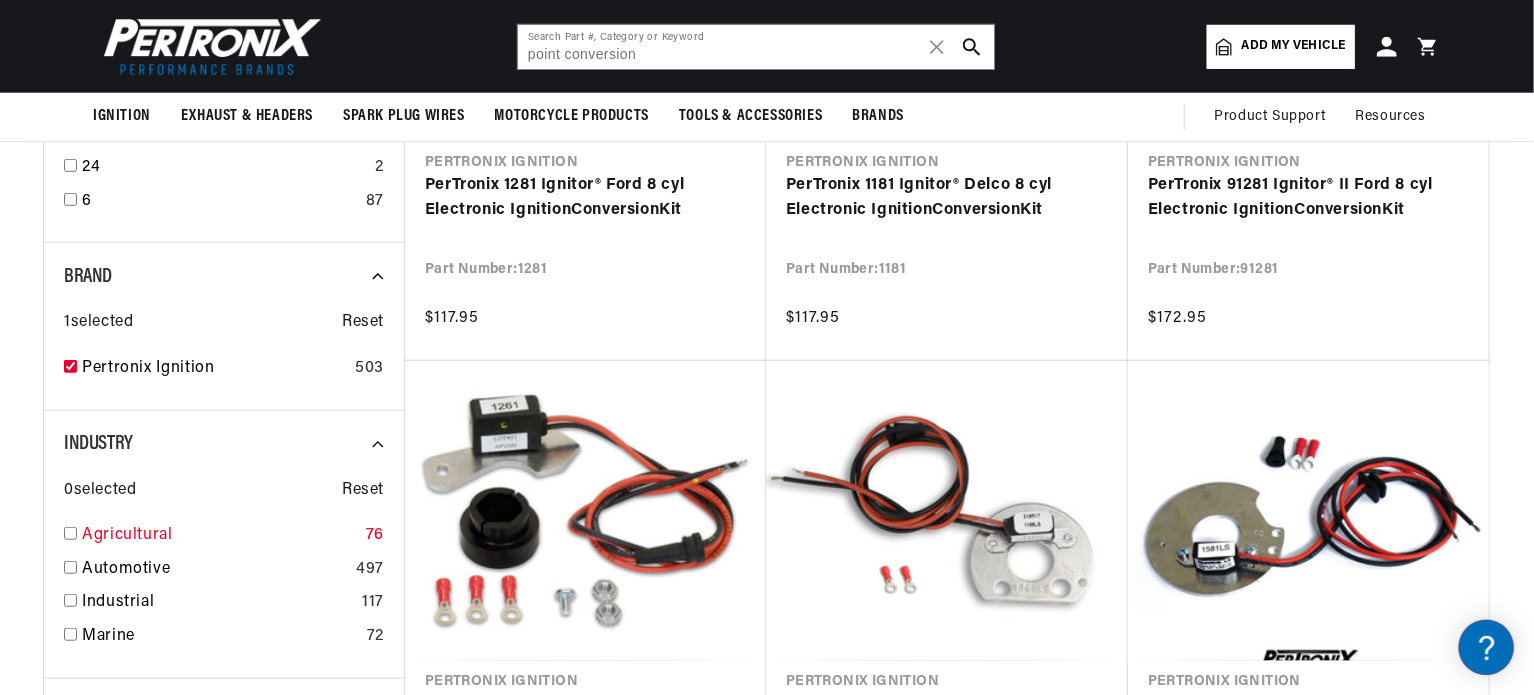 scroll, scrollTop: 0, scrollLeft: 0, axis: both 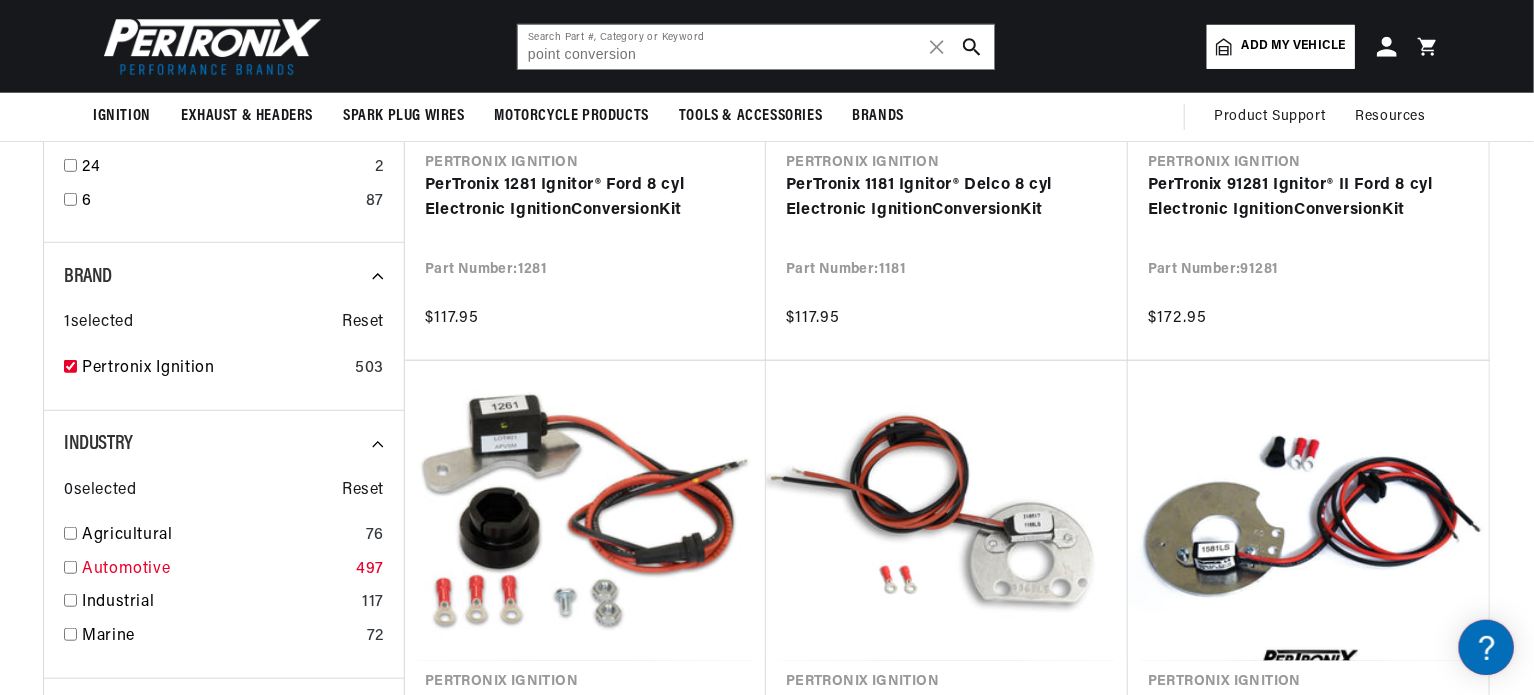click at bounding box center (70, 567) 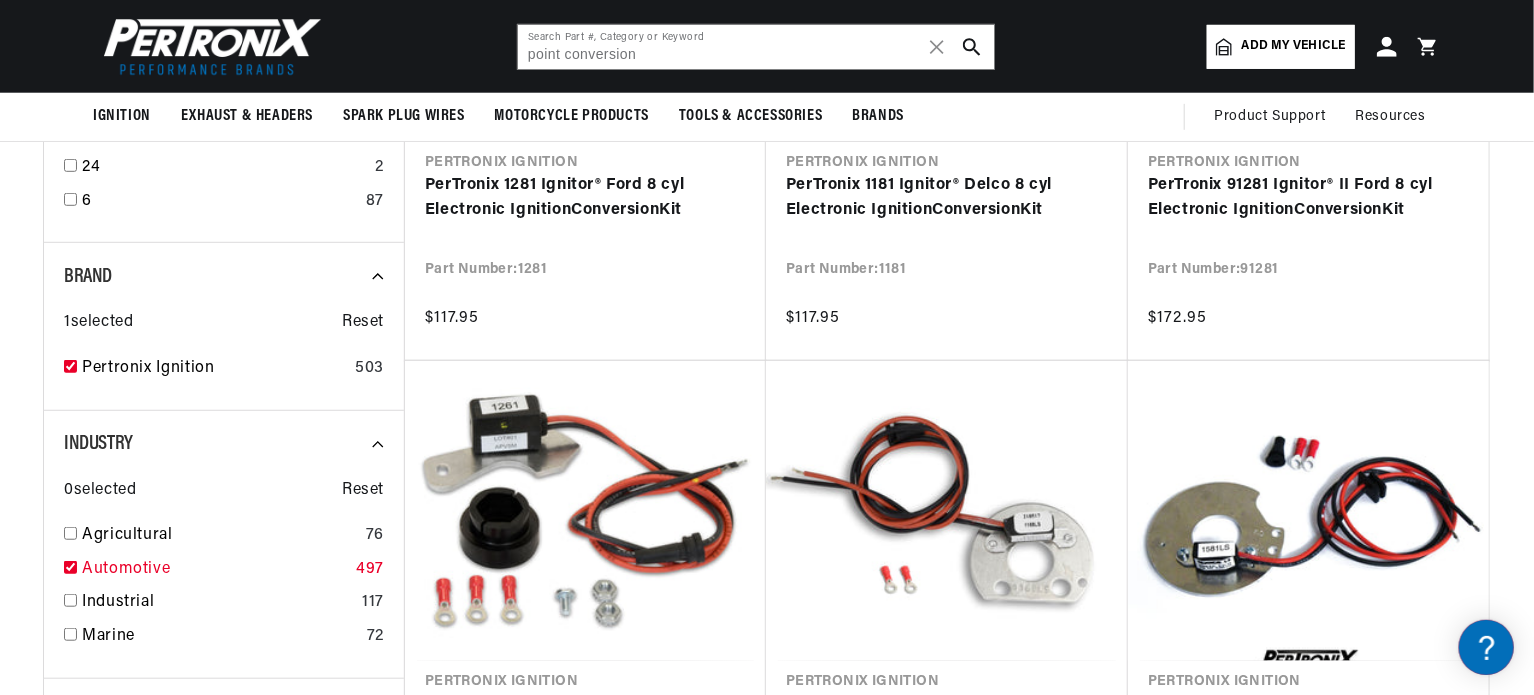 checkbox on "true" 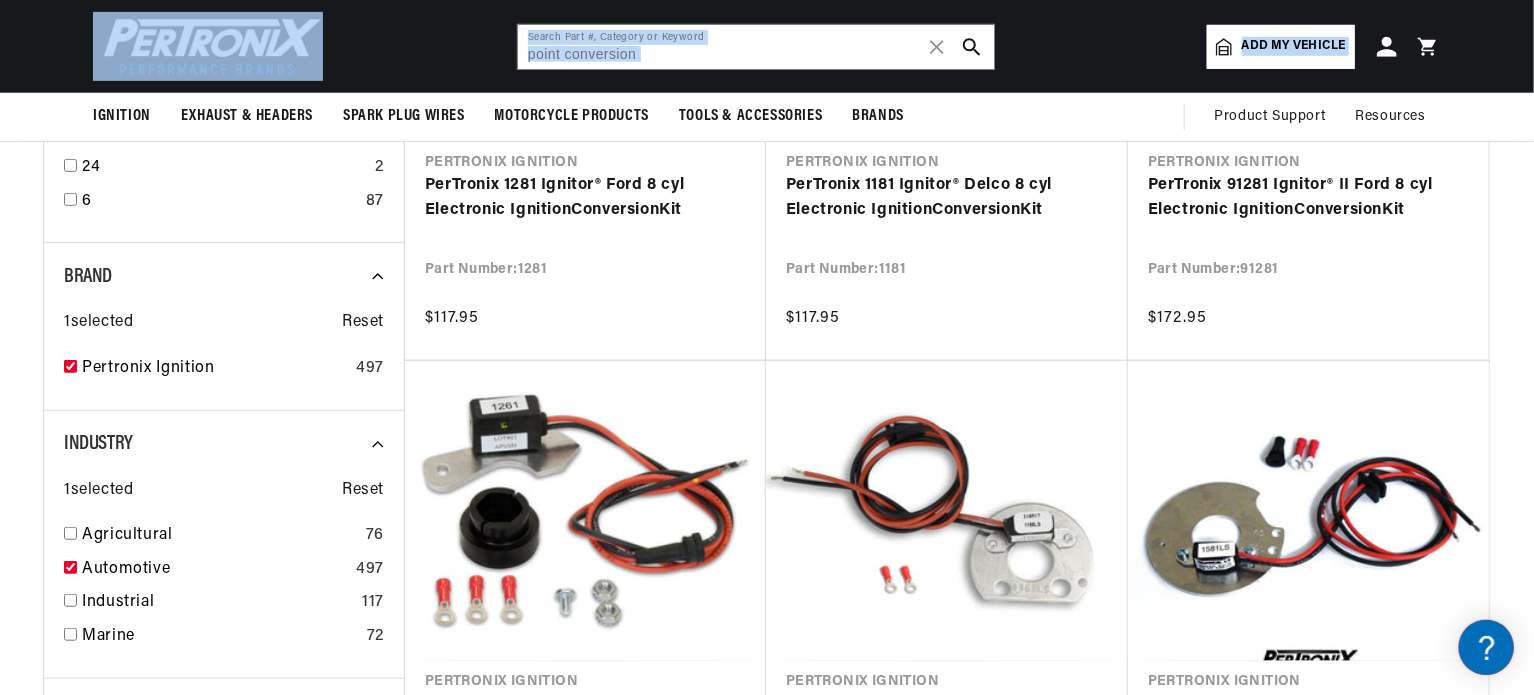 drag, startPoint x: 1533, startPoint y: 123, endPoint x: 1531, endPoint y: 191, distance: 68.0294 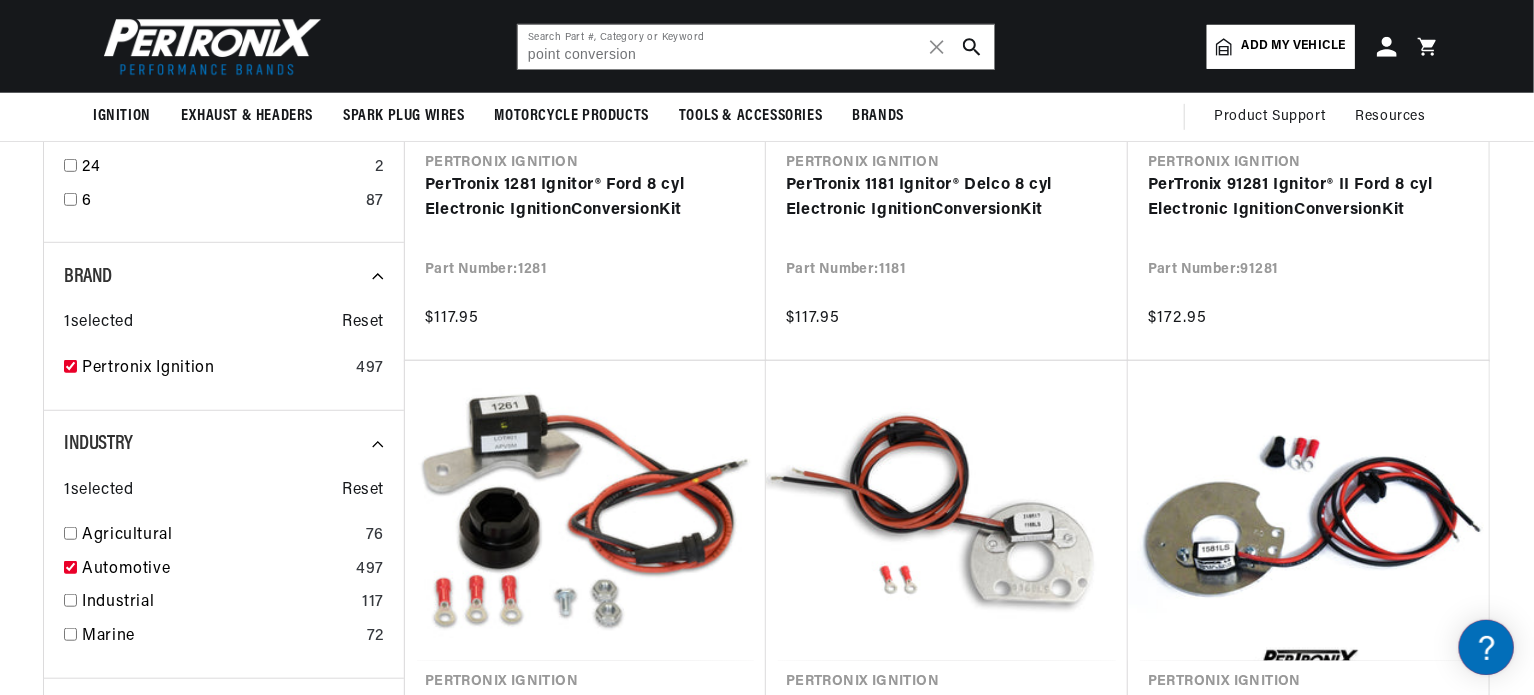 click on "SEARCH RESULTS
All Products
query :
point conversion
Part Type :
Ignition Conversion Kit
Voltage :
12
Brand :
Pertronix Ignition
Industry :
Automotive
Filters
497  results
Show Universal Parts
Sort by
Best Match Featured Name, A-Z Name, Z-A Price, Low to High Price, High to Low
Part Type 1  selected
Reset
Ignition Conversion Kit 497 Voltage 1  selected
Reset
12 497 24 2 6 87 Brand 1  selected
Reset
Pertronix Ignition 497 Industry 1  selected
Reset
Agricultural 76 Automotive 497 Industrial 117 Marine 72 Price 0  selected
Reset
$100 - $249 434 $250 - $499 56 $500 - $999 7 —
Apply Price Range
Stock 0  selected
Reset
In-stock Only 399 Pertronix Ignition PerTronix 1281 Ignitor® Ford 8 cyl Electronic Ignition  Conversion  Kit Part Number:  1281 $117.95 Conversion" at bounding box center (767, 871) 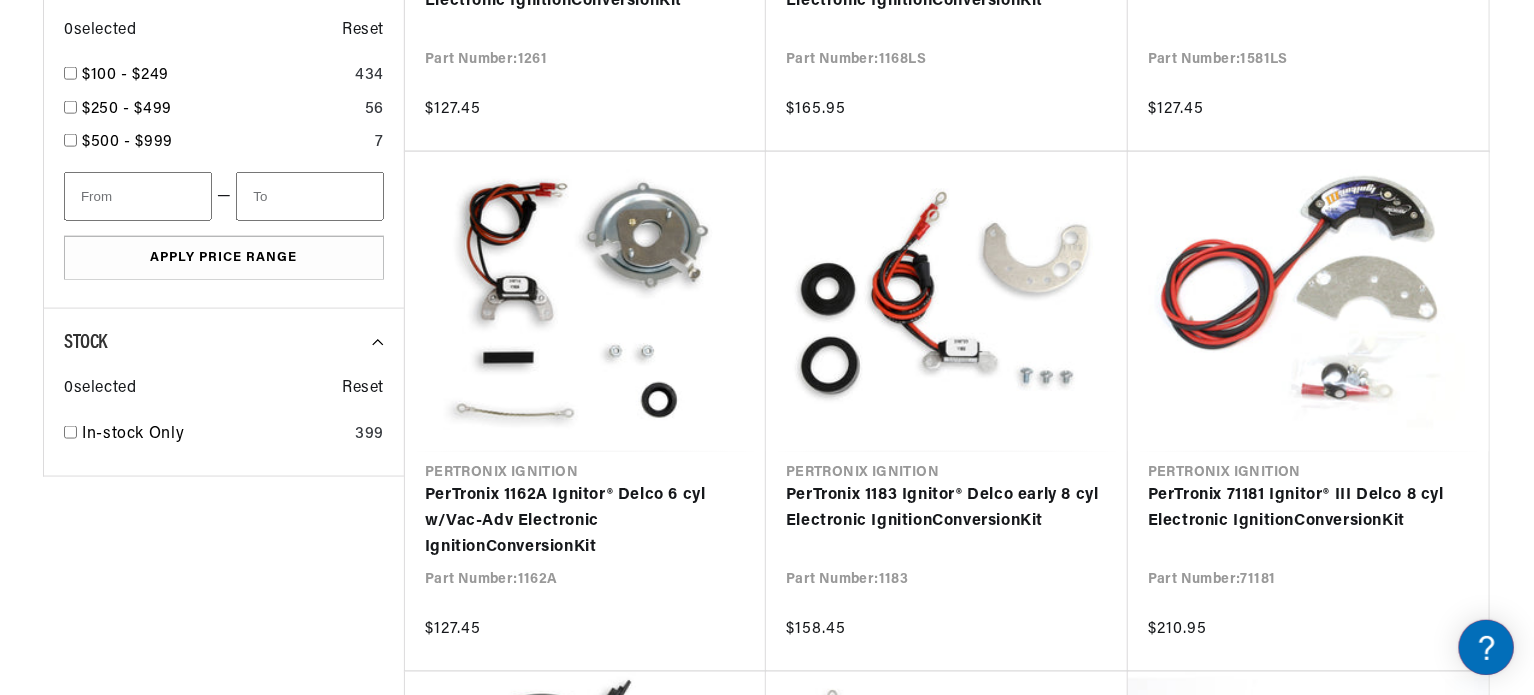 scroll, scrollTop: 1272, scrollLeft: 0, axis: vertical 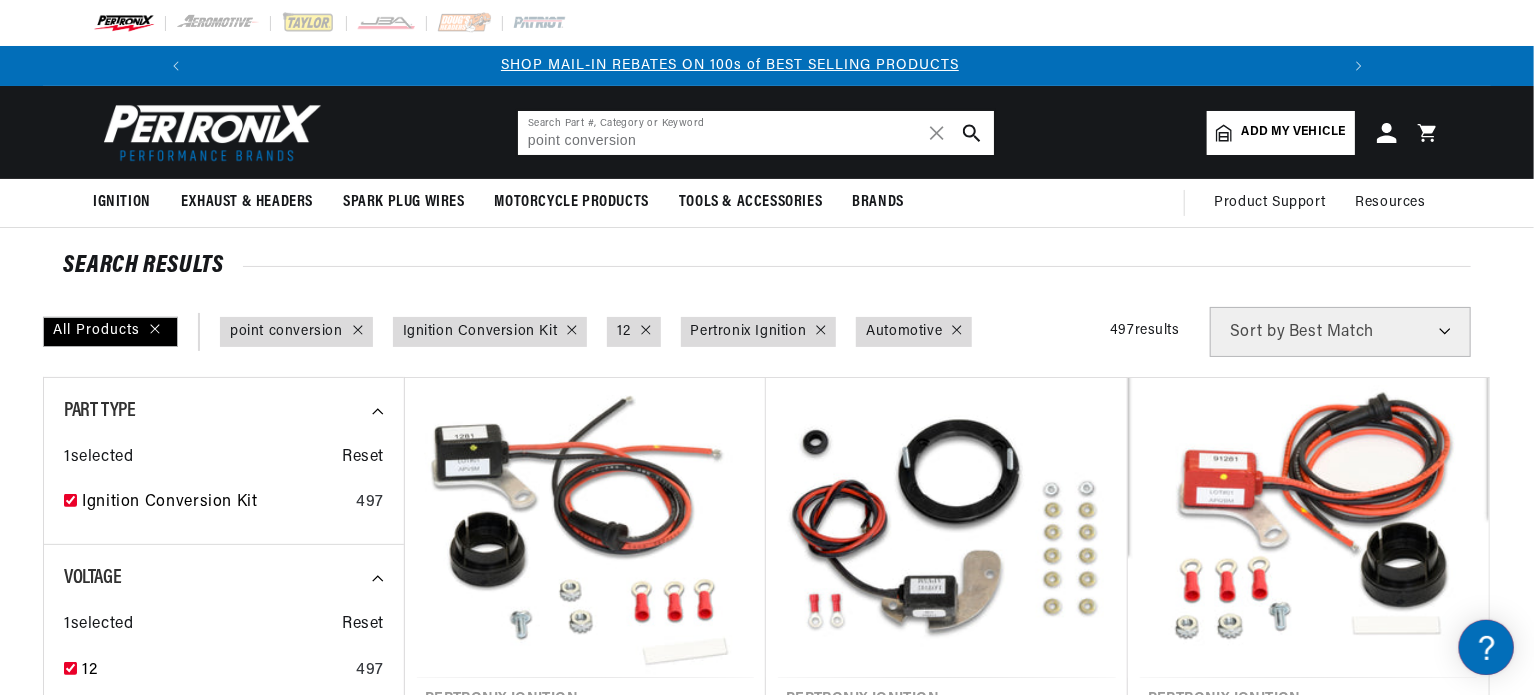 click on "point conversion" at bounding box center [756, 133] 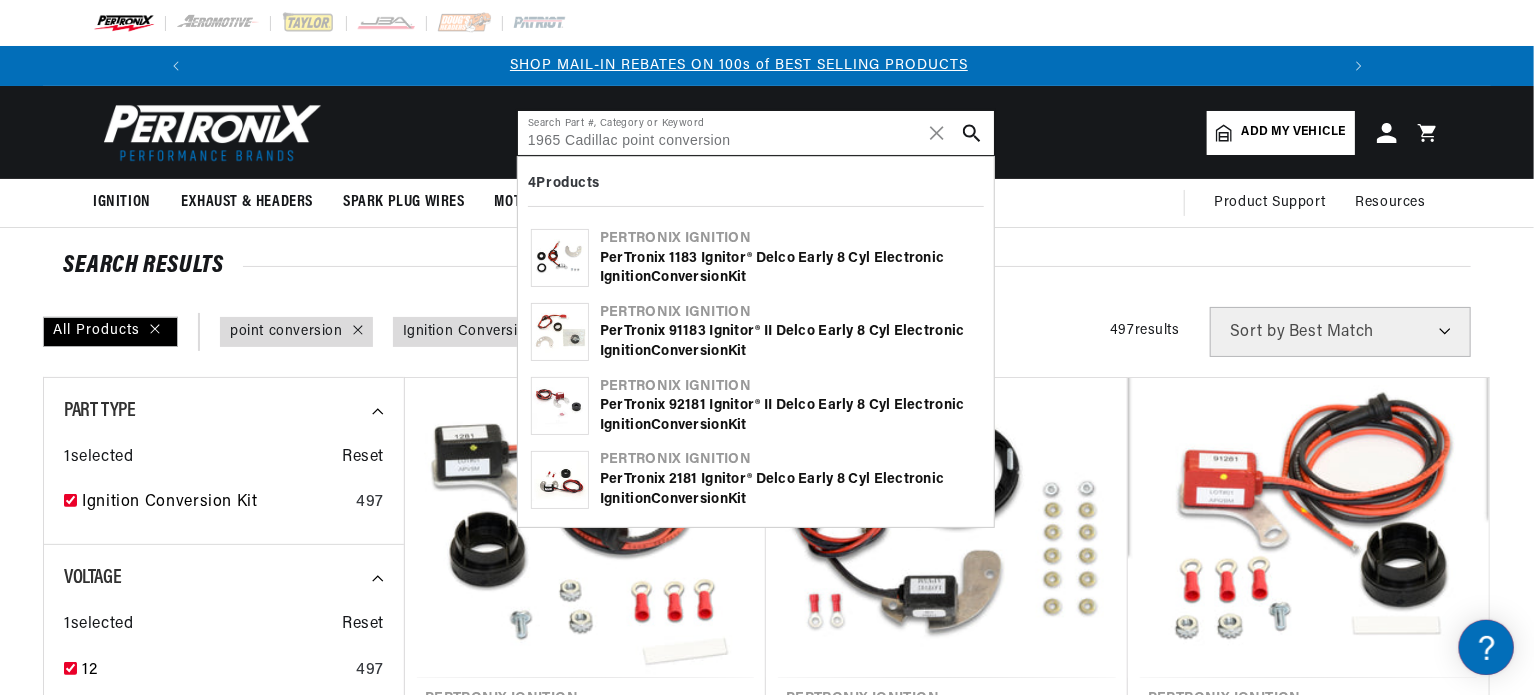 scroll, scrollTop: 0, scrollLeft: 1180, axis: horizontal 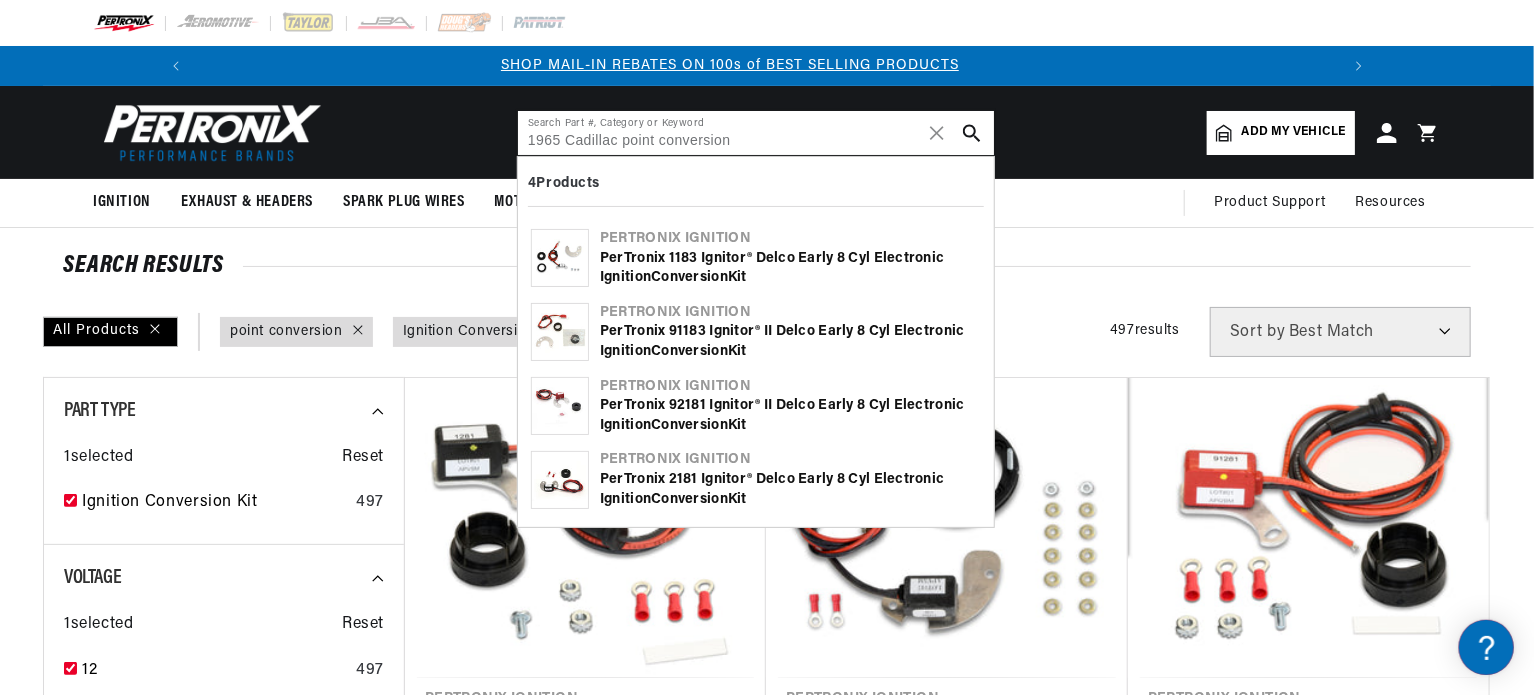 click on "1965 Cadillac point conversion" at bounding box center (756, 133) 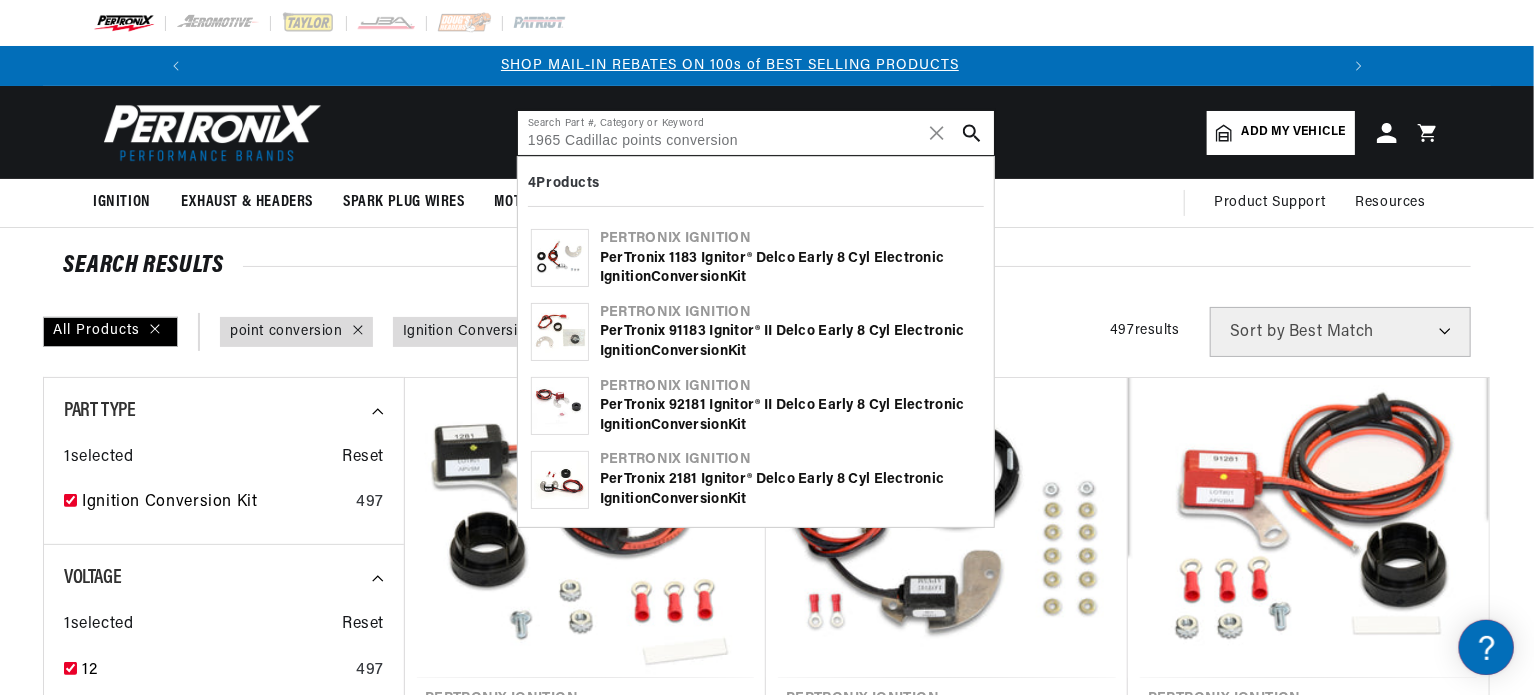 click on "1965 Cadillac points conversion" at bounding box center [756, 133] 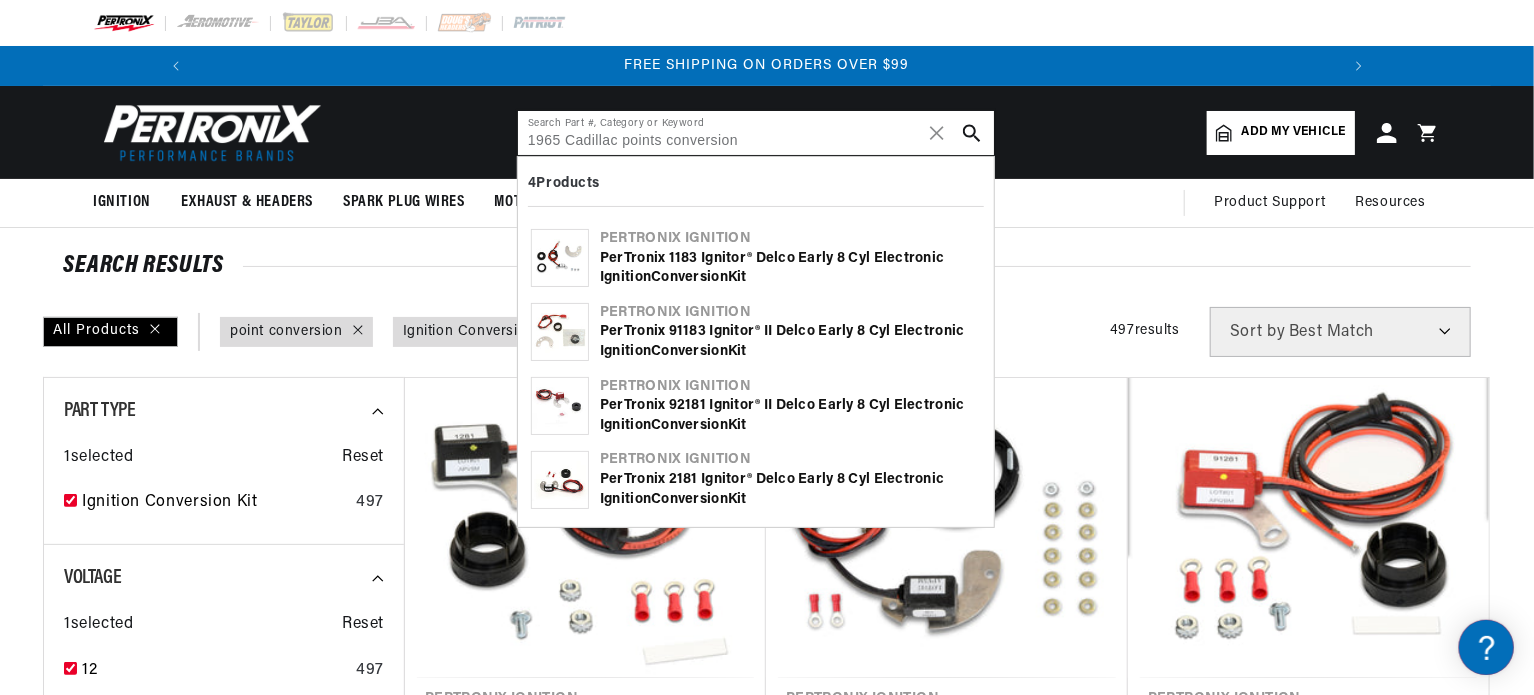 scroll, scrollTop: 0, scrollLeft: 2362, axis: horizontal 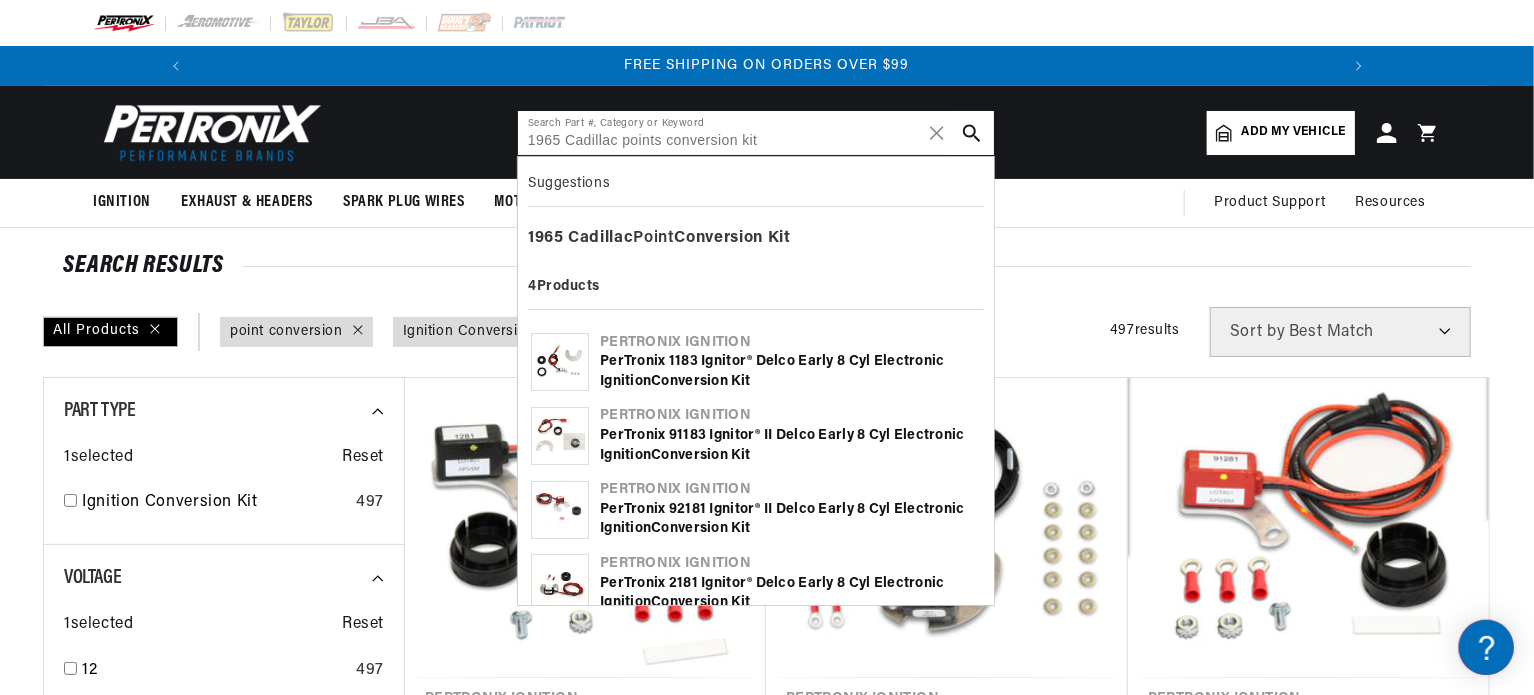 type on "Cadillac Point conversion kit" 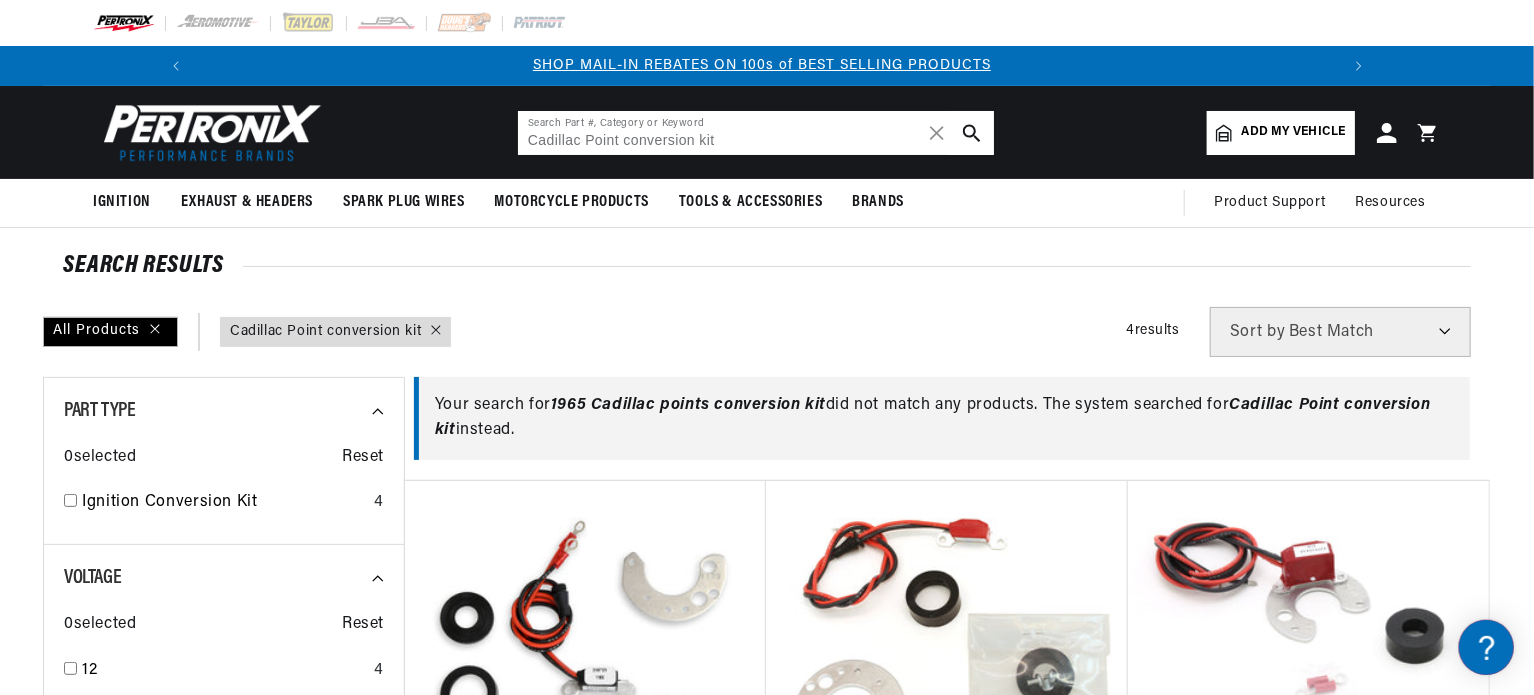 scroll, scrollTop: 0, scrollLeft: 1180, axis: horizontal 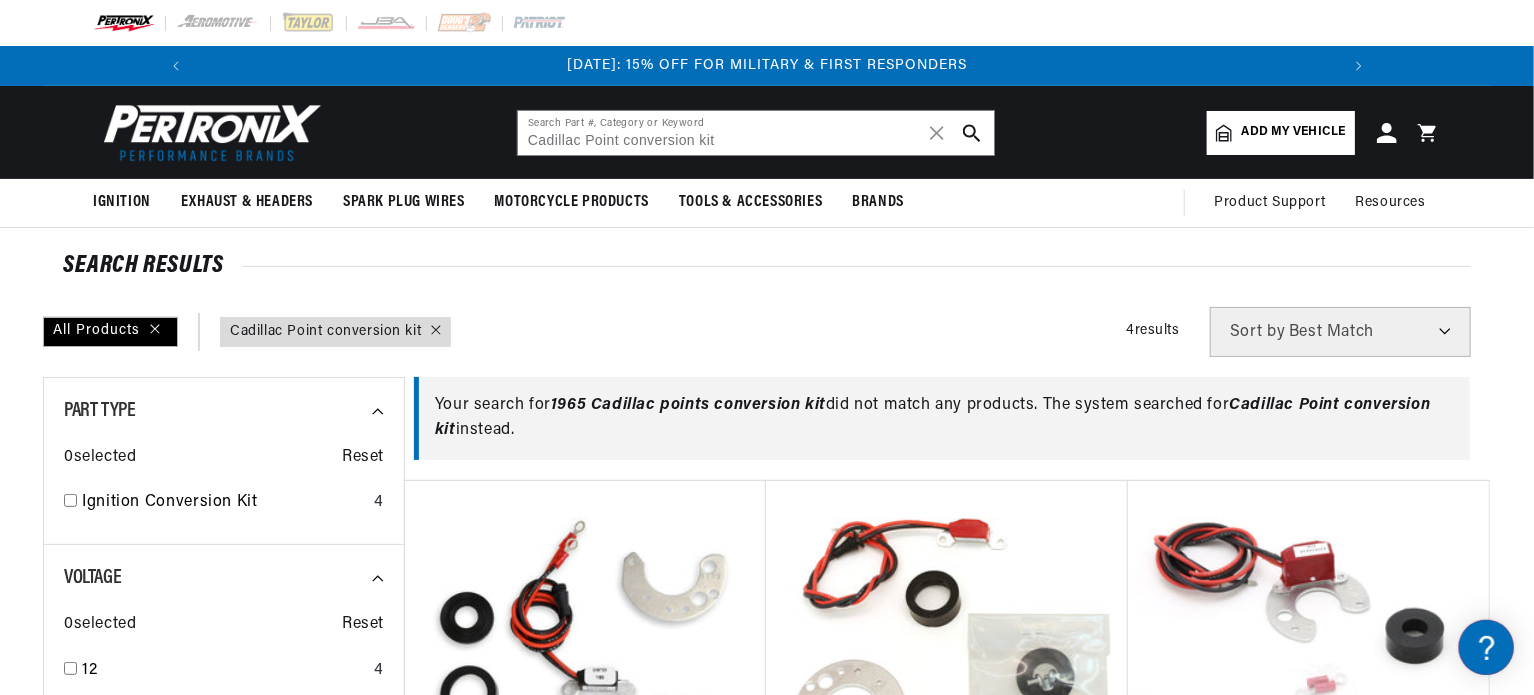 click at bounding box center [124, 23] 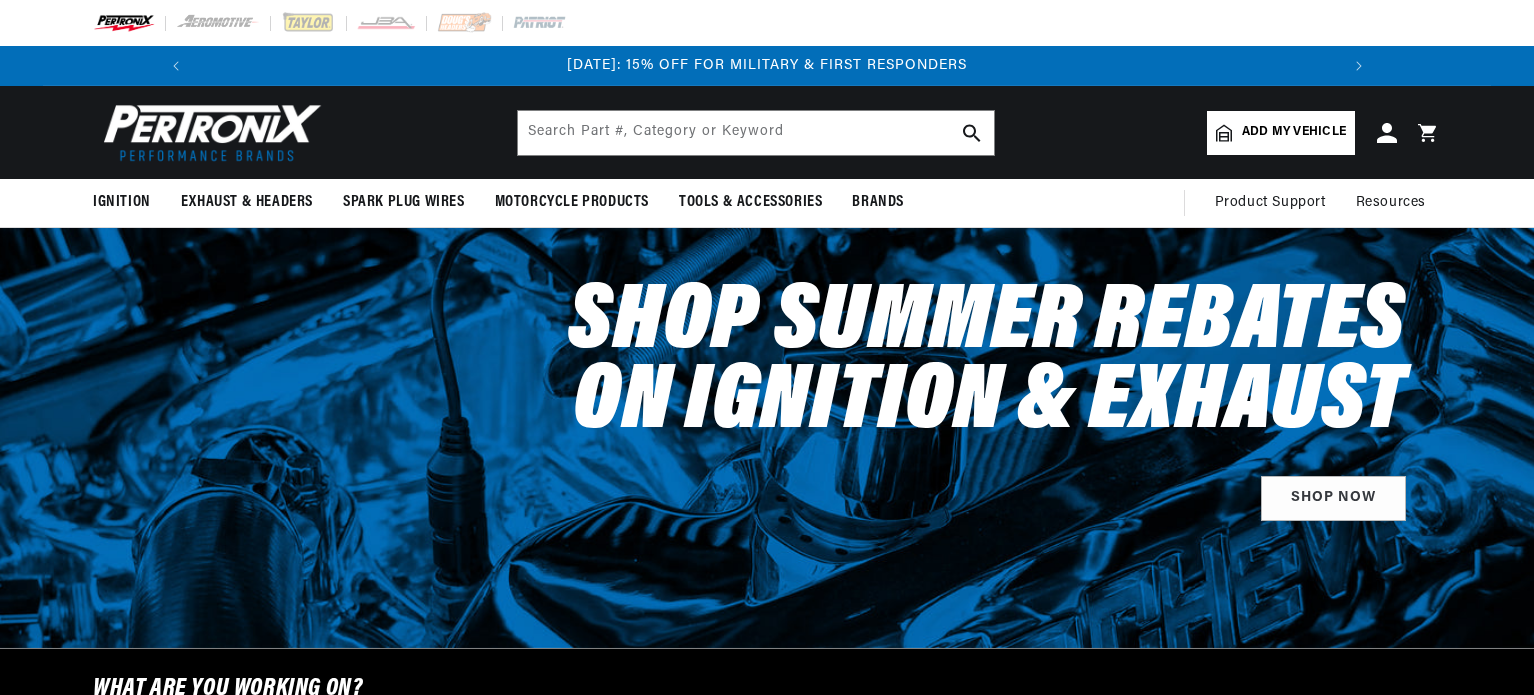 scroll, scrollTop: 0, scrollLeft: 0, axis: both 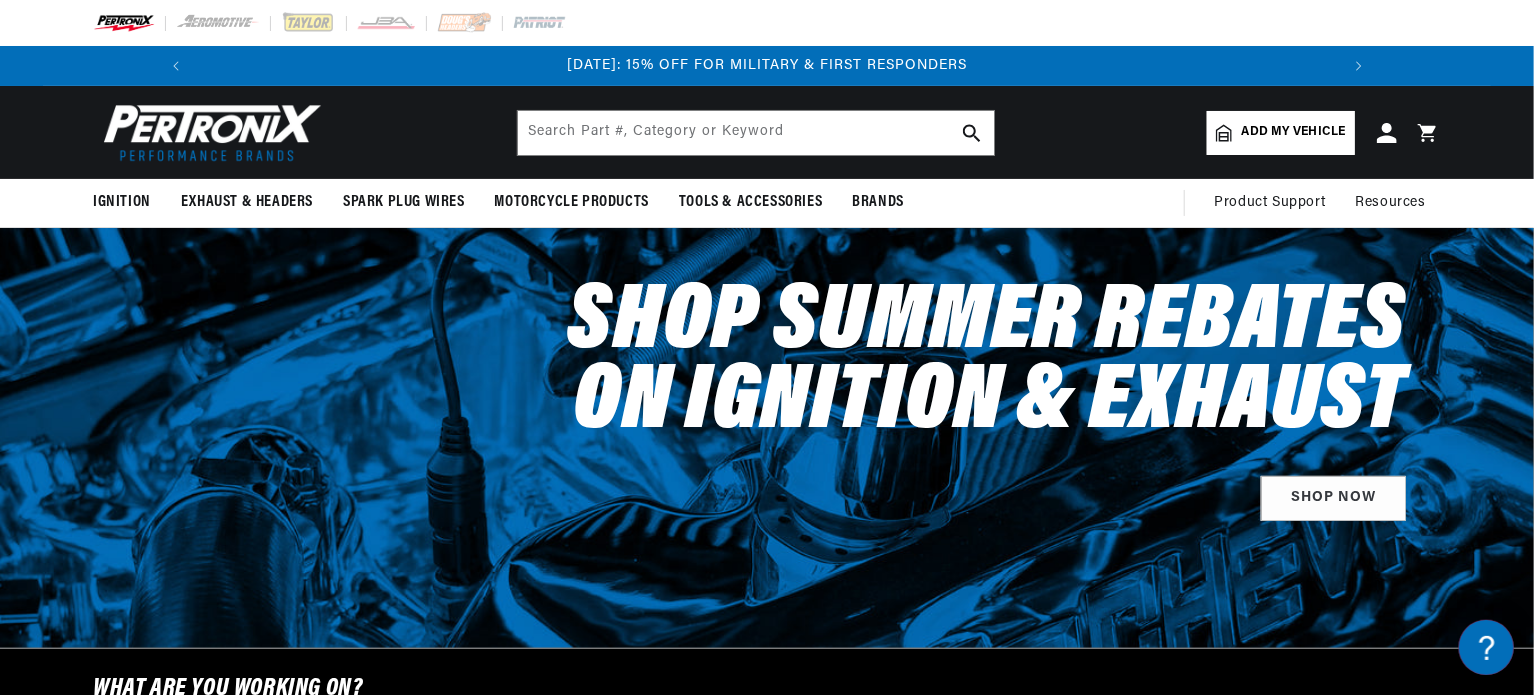 click on "[DATE]: 15% OFF FOR MILITARY & FIRST RESPONDERS
SHOP MAIL-IN REBATES ON 100s of BEST SELLING PRODUCTS
FREE SHIPPING ON ORDERS OVER $99" at bounding box center (767, 66) 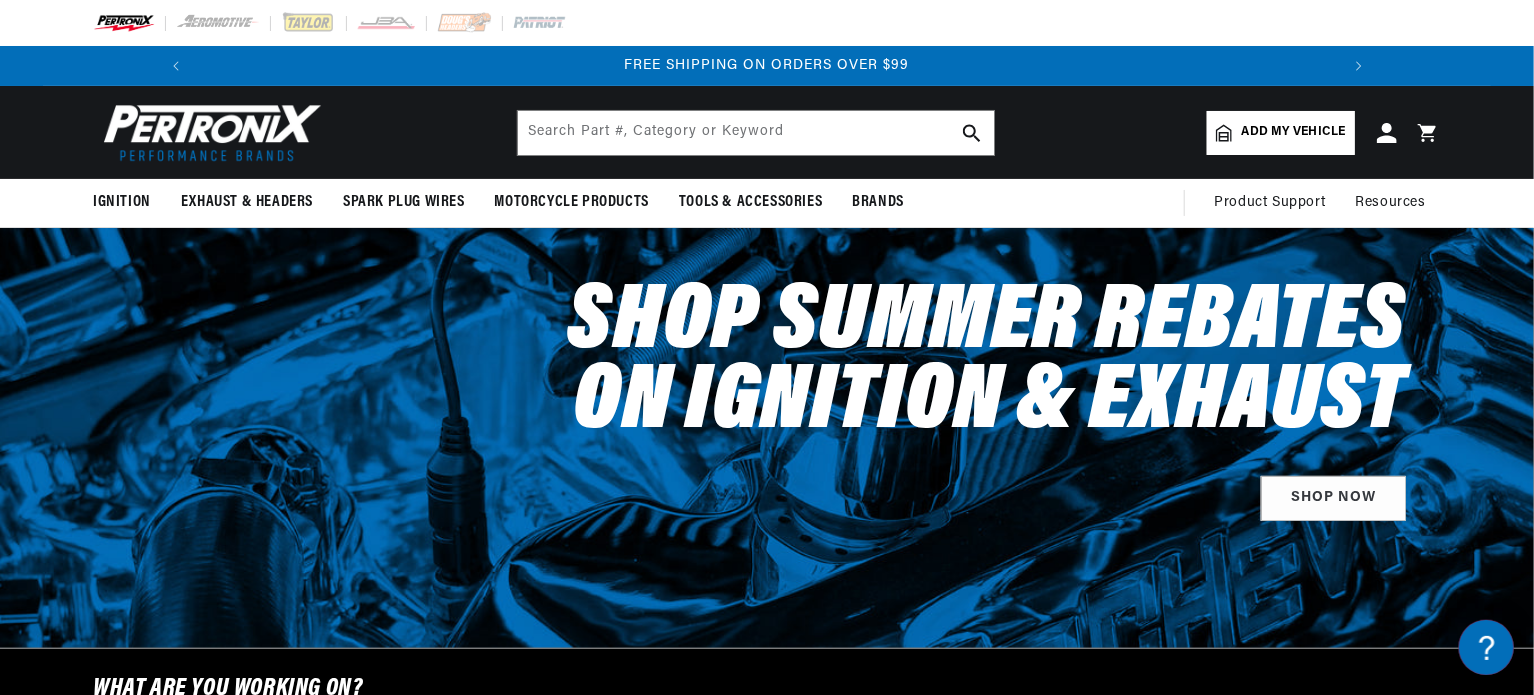 scroll, scrollTop: 0, scrollLeft: 2362, axis: horizontal 